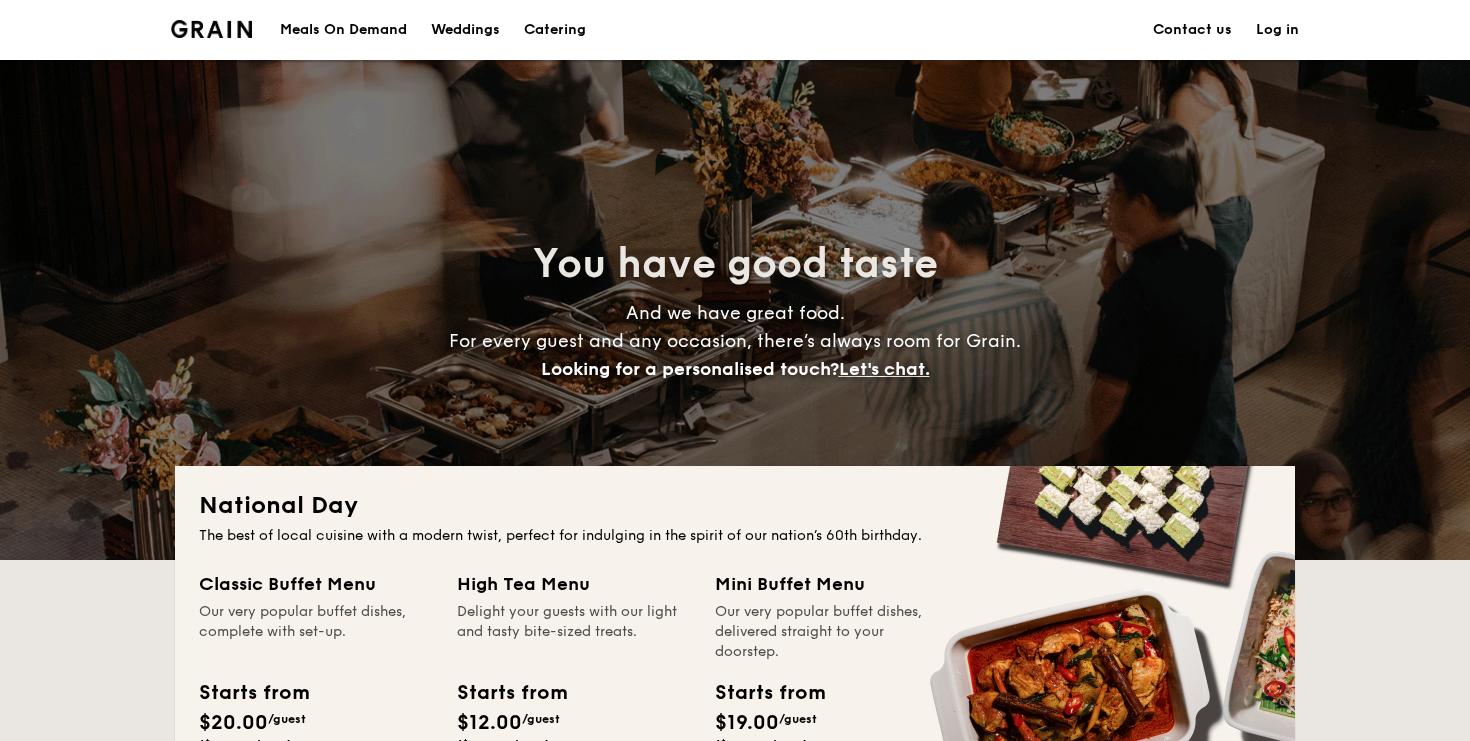 scroll, scrollTop: 349, scrollLeft: 0, axis: vertical 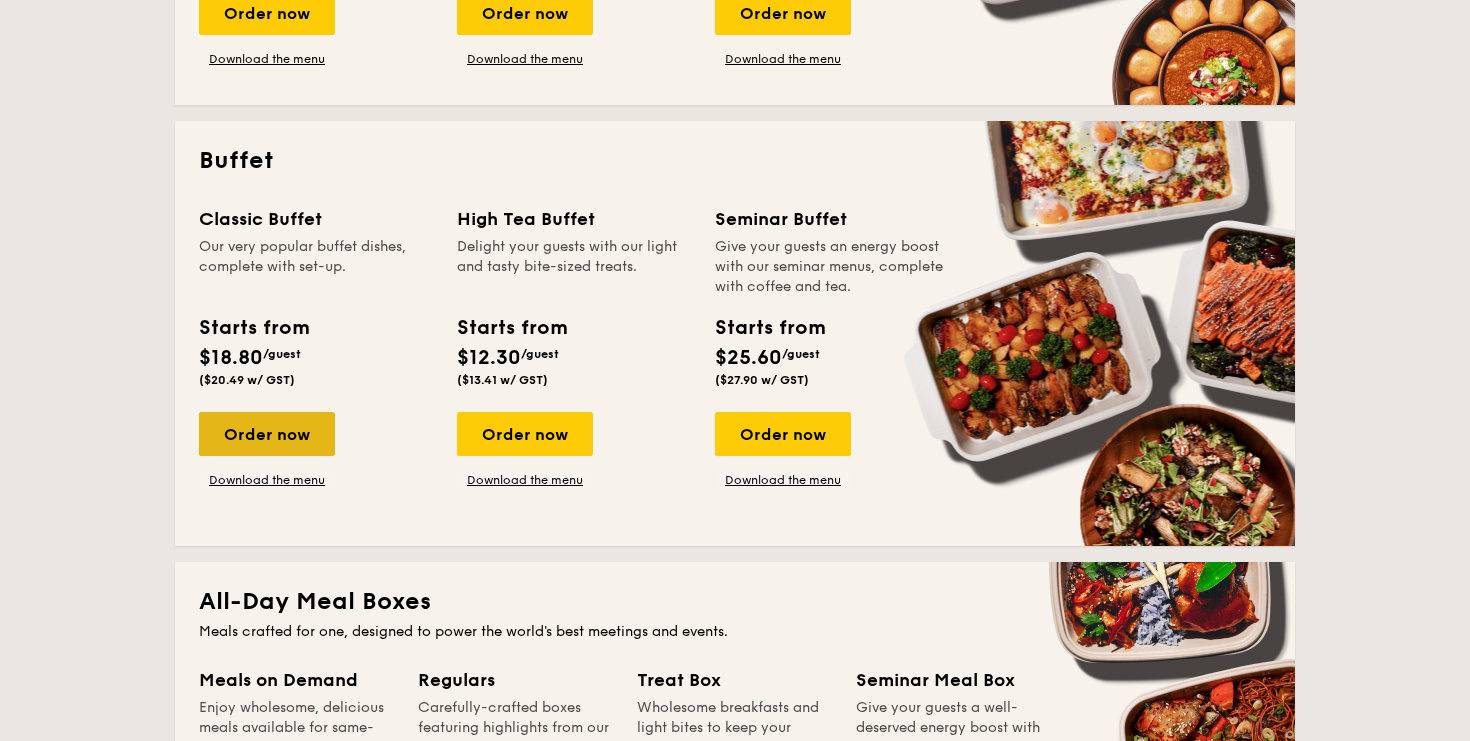 click on "Order now" at bounding box center (267, 434) 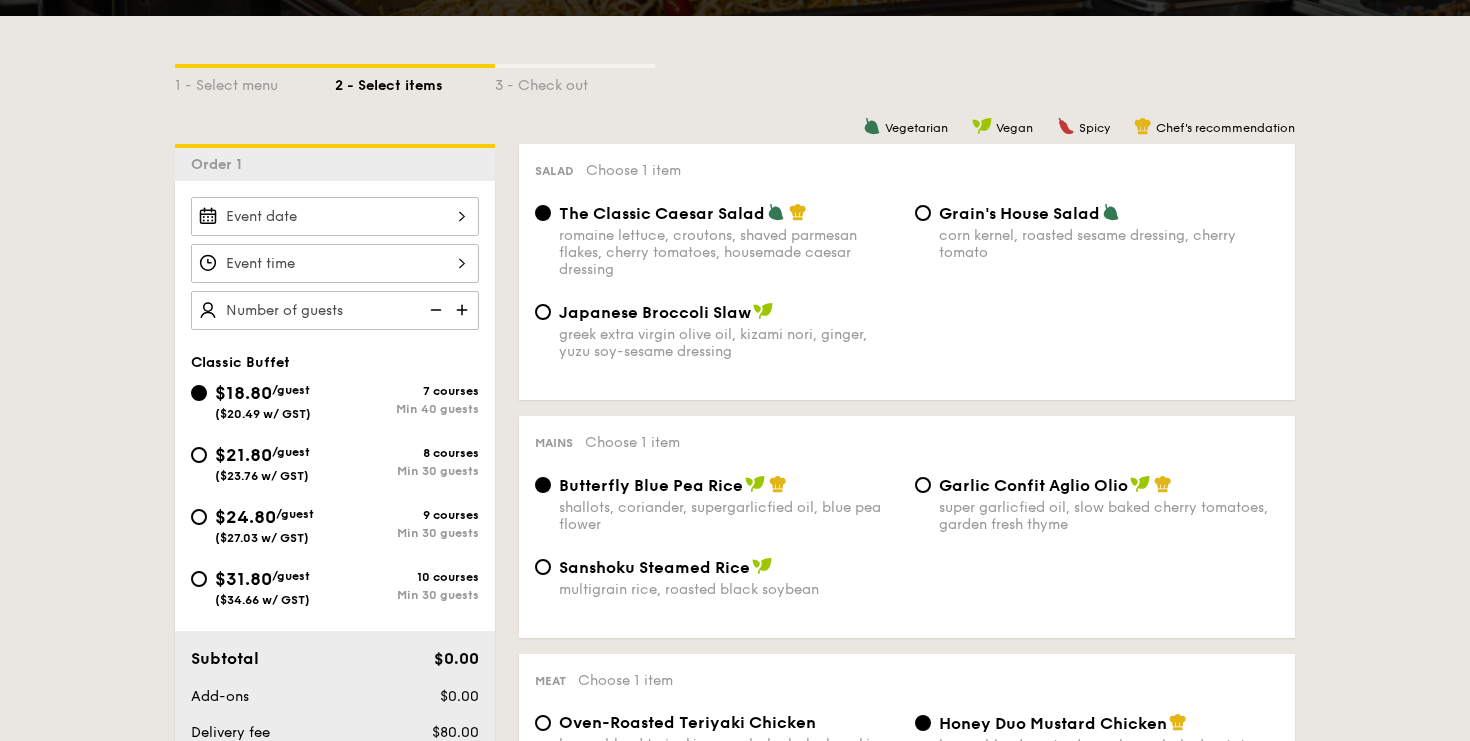 scroll, scrollTop: 419, scrollLeft: 0, axis: vertical 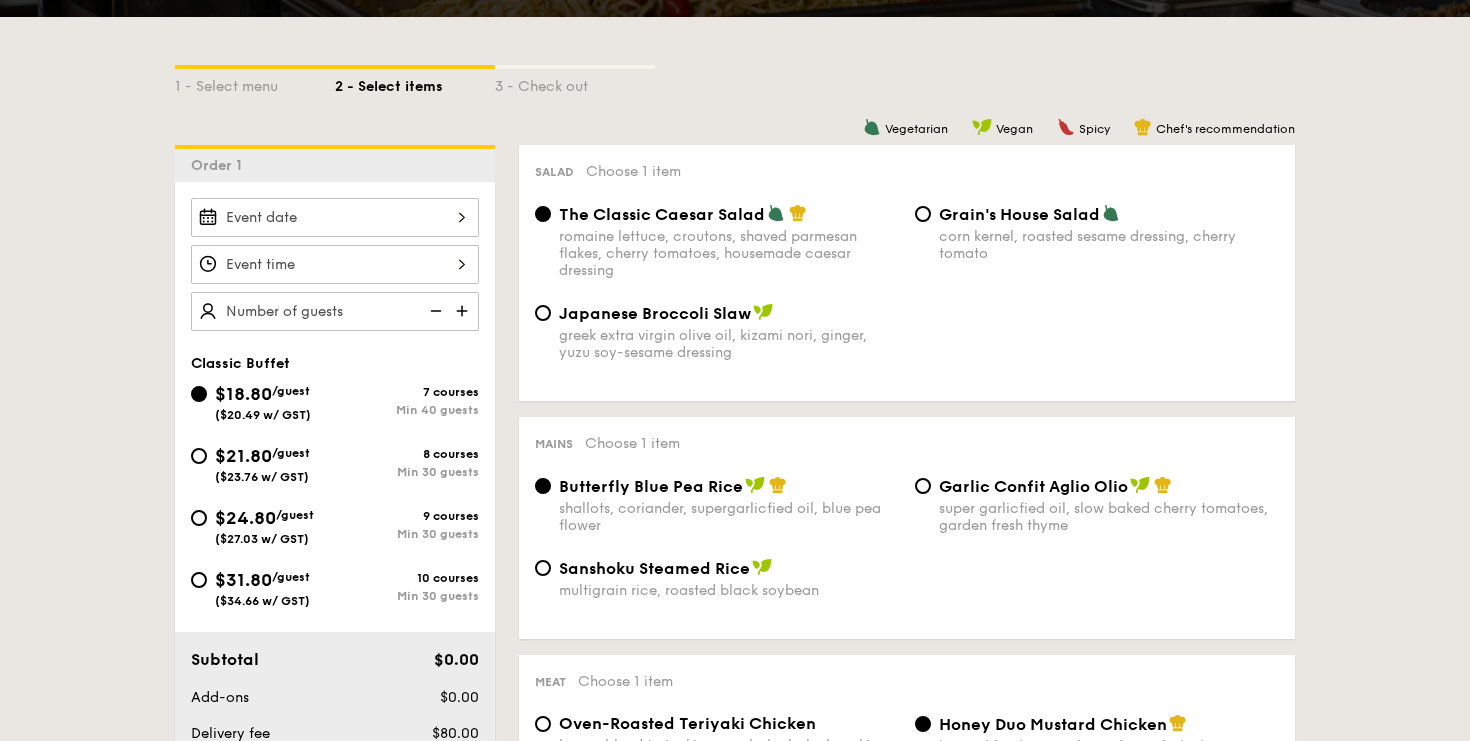click at bounding box center (335, 264) 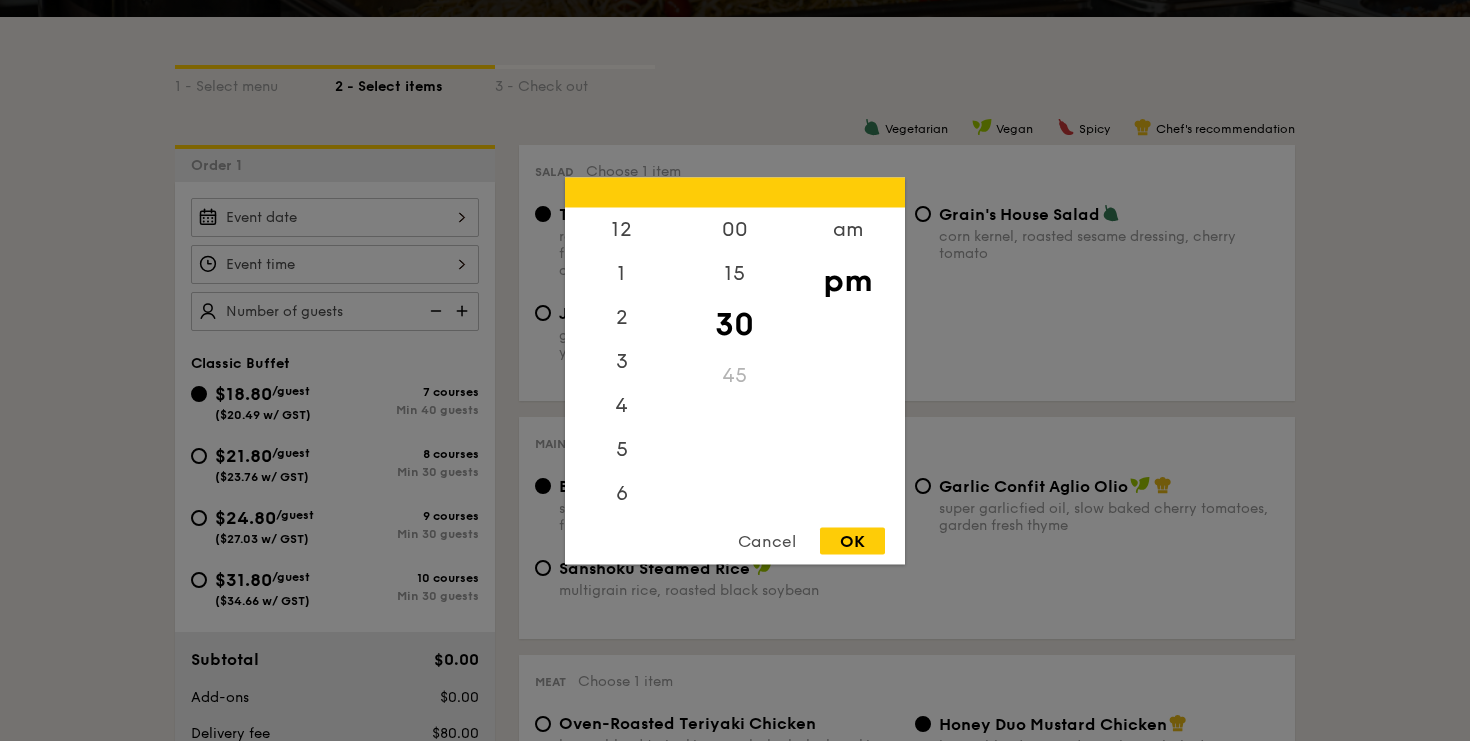 scroll, scrollTop: 88, scrollLeft: 0, axis: vertical 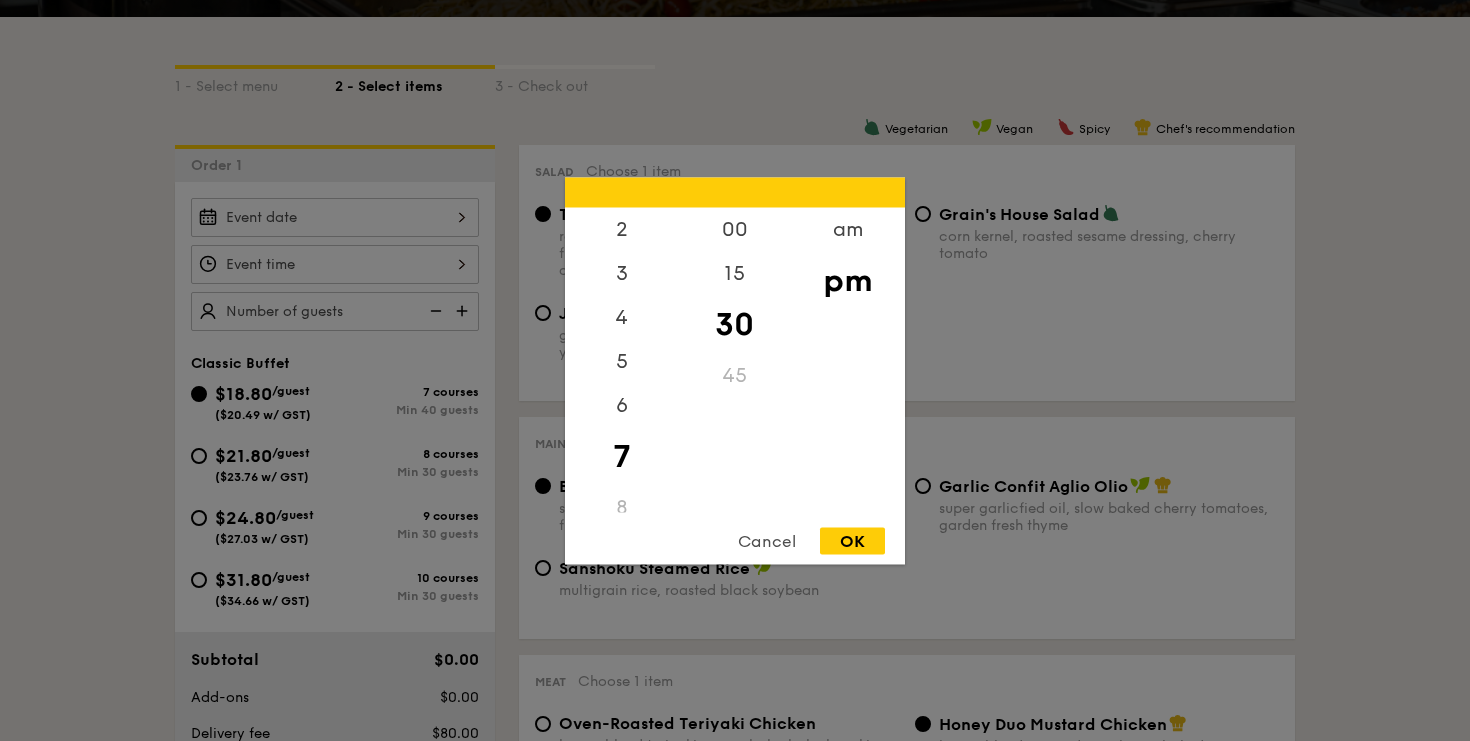 click at bounding box center (735, 370) 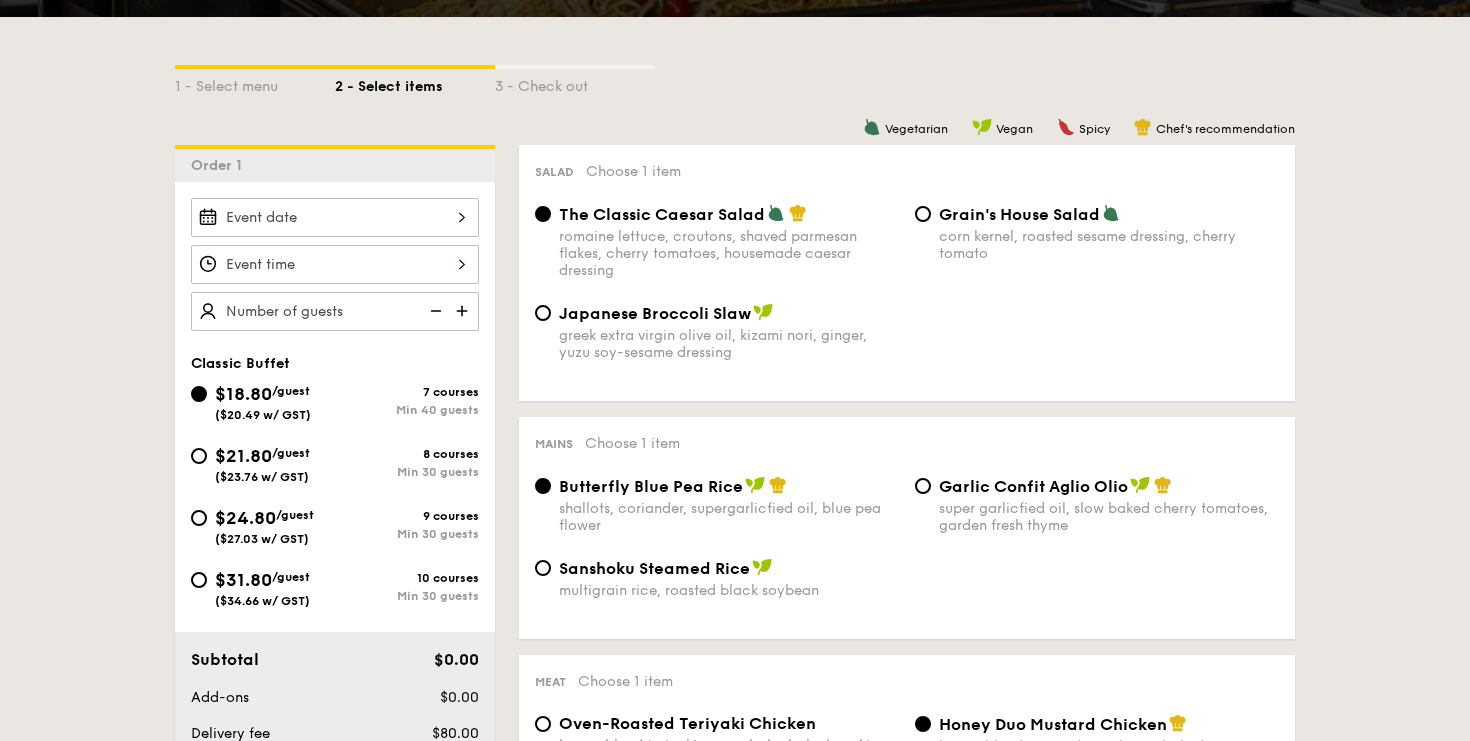 click at bounding box center (335, 217) 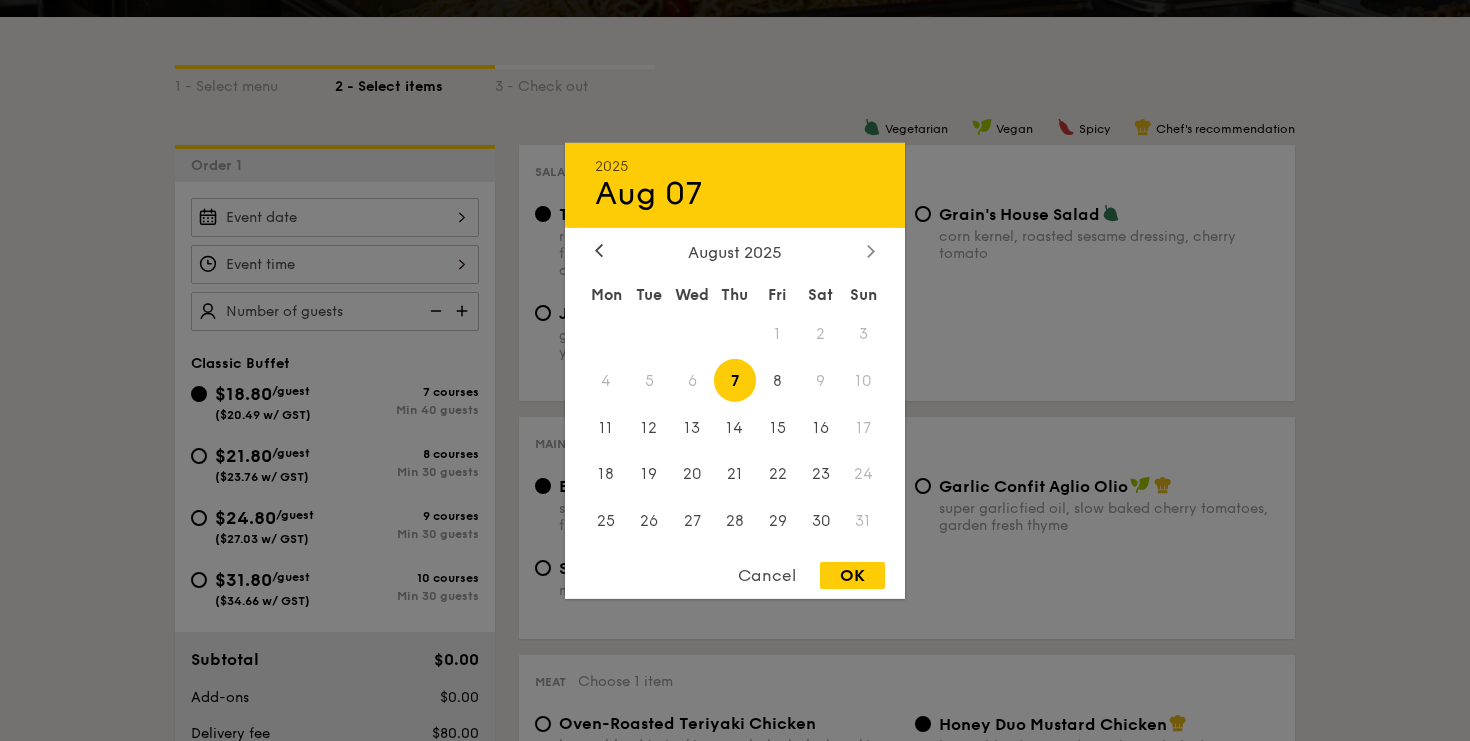 click 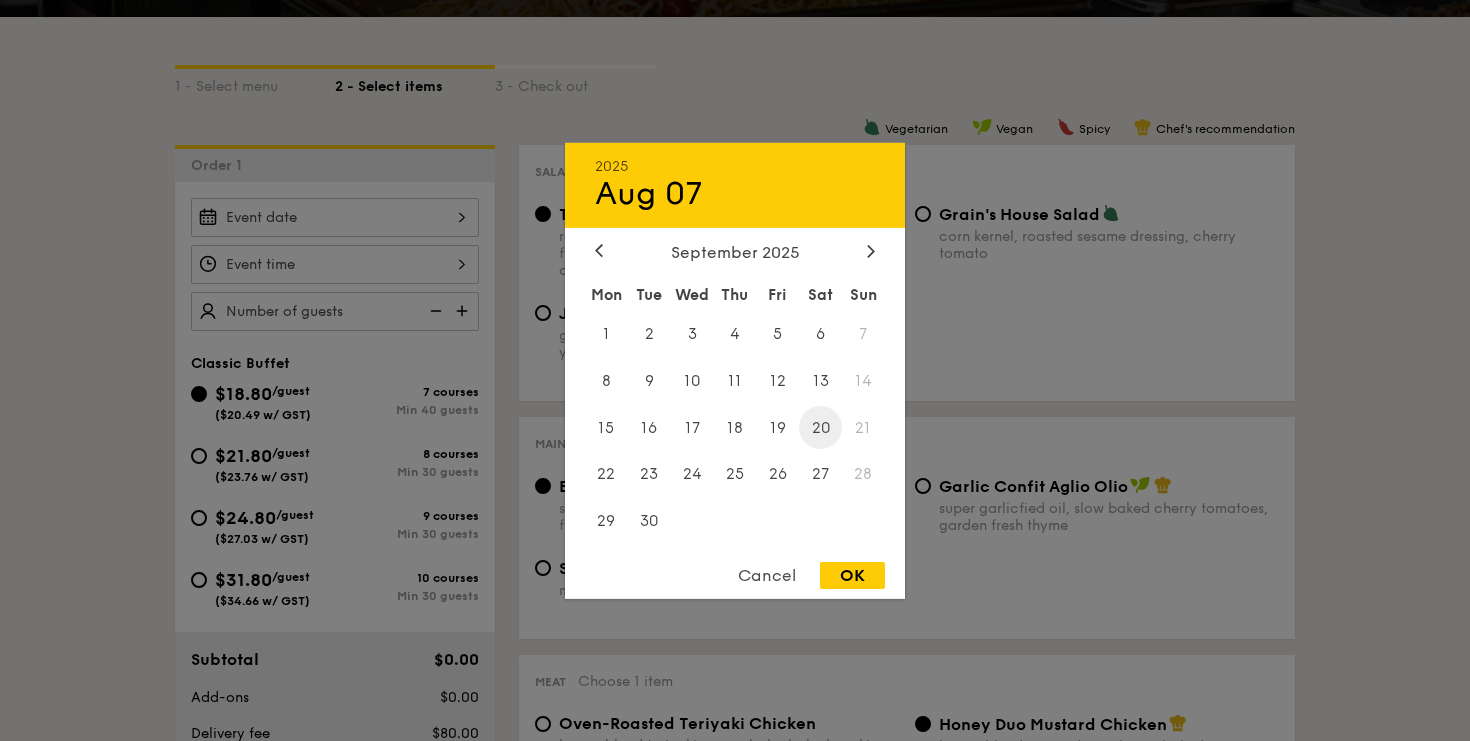 click on "20" at bounding box center (820, 427) 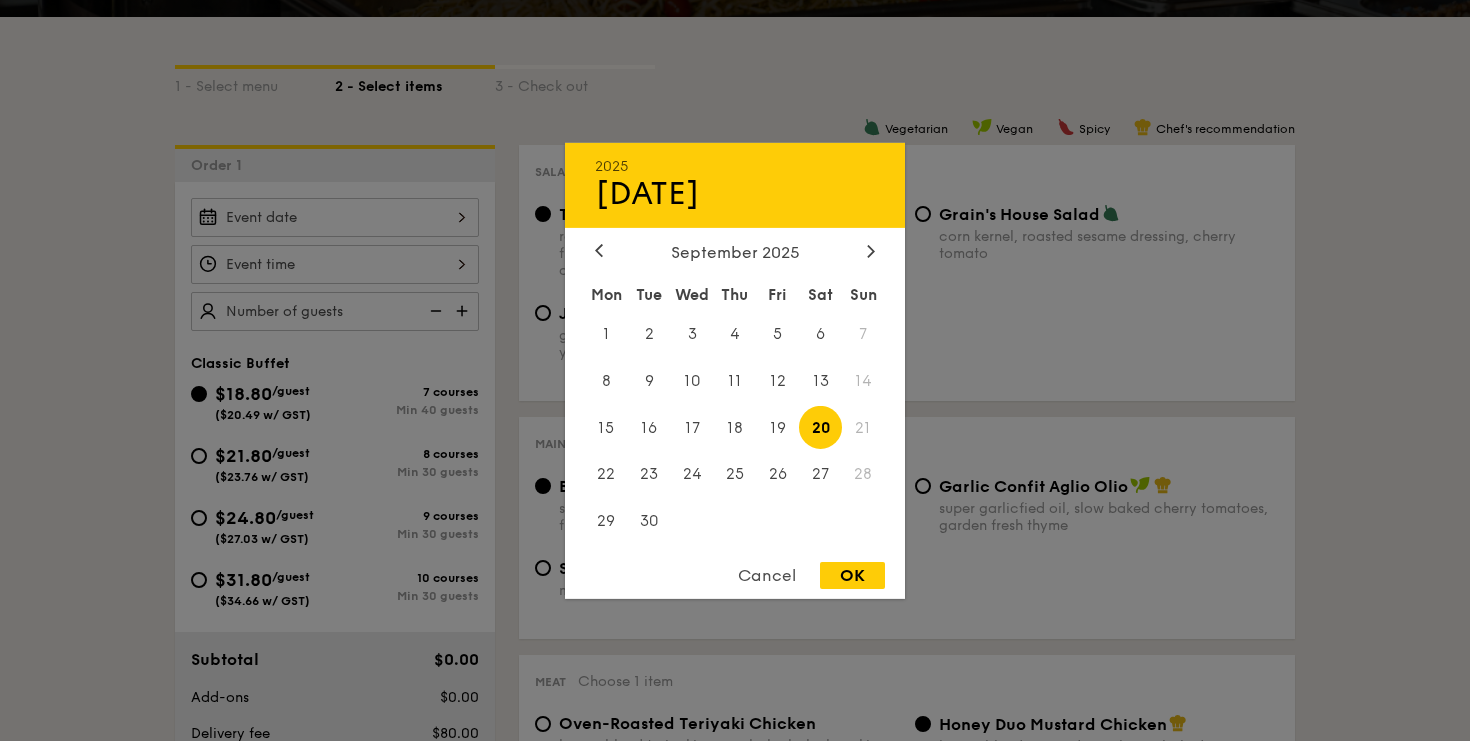 click on "OK" at bounding box center (852, 575) 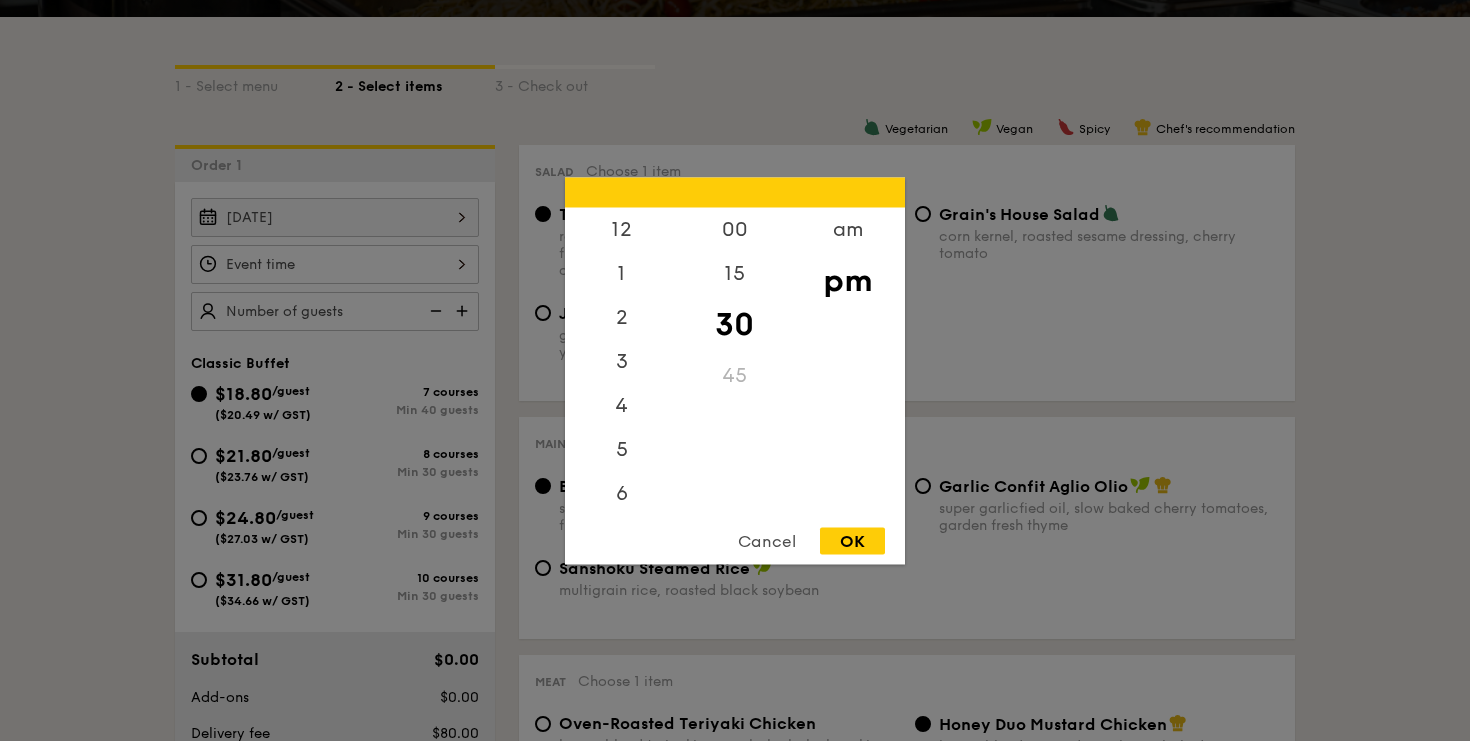 click on "12 1 2 3 4 5 6 7 8 9 10 11   00 15 30 45   am   pm   Cancel   OK" at bounding box center [335, 264] 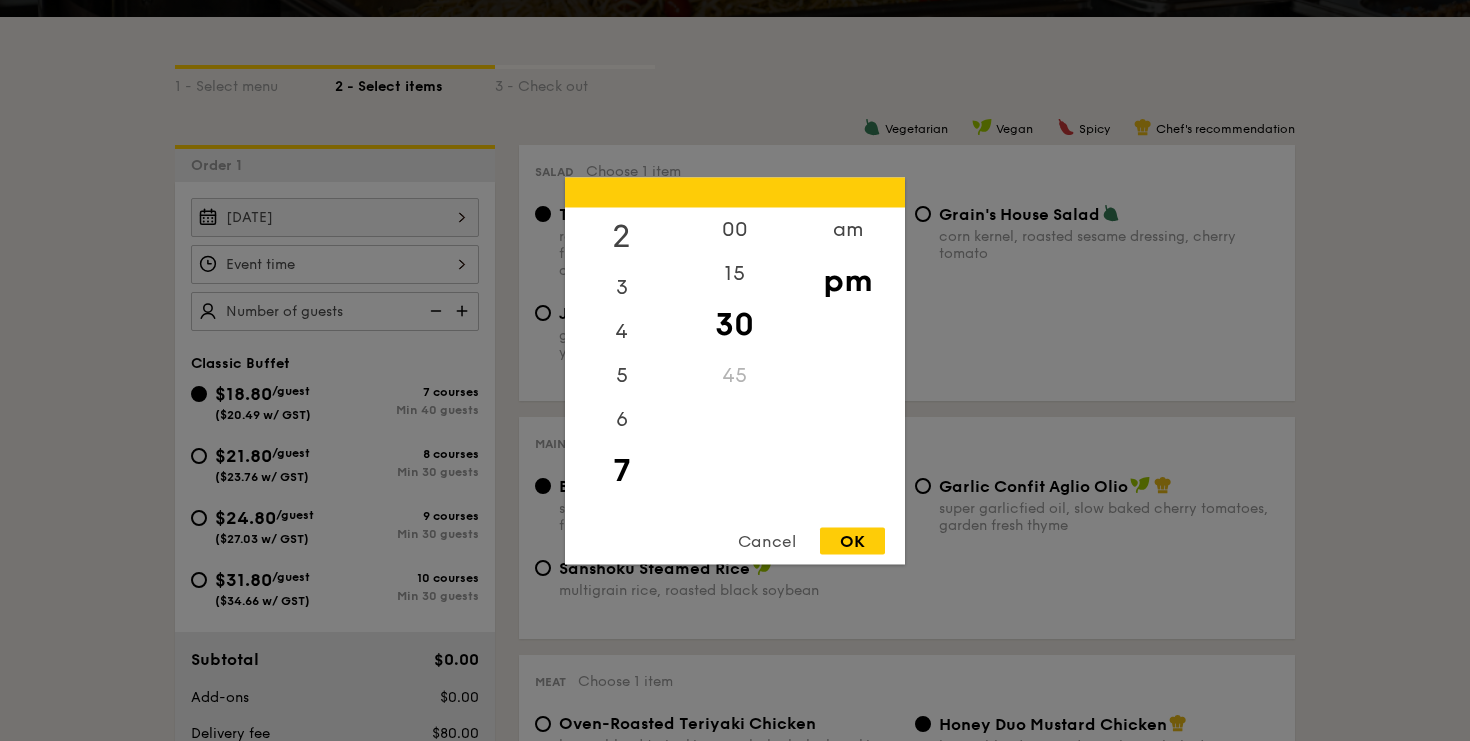click on "2" at bounding box center [621, 236] 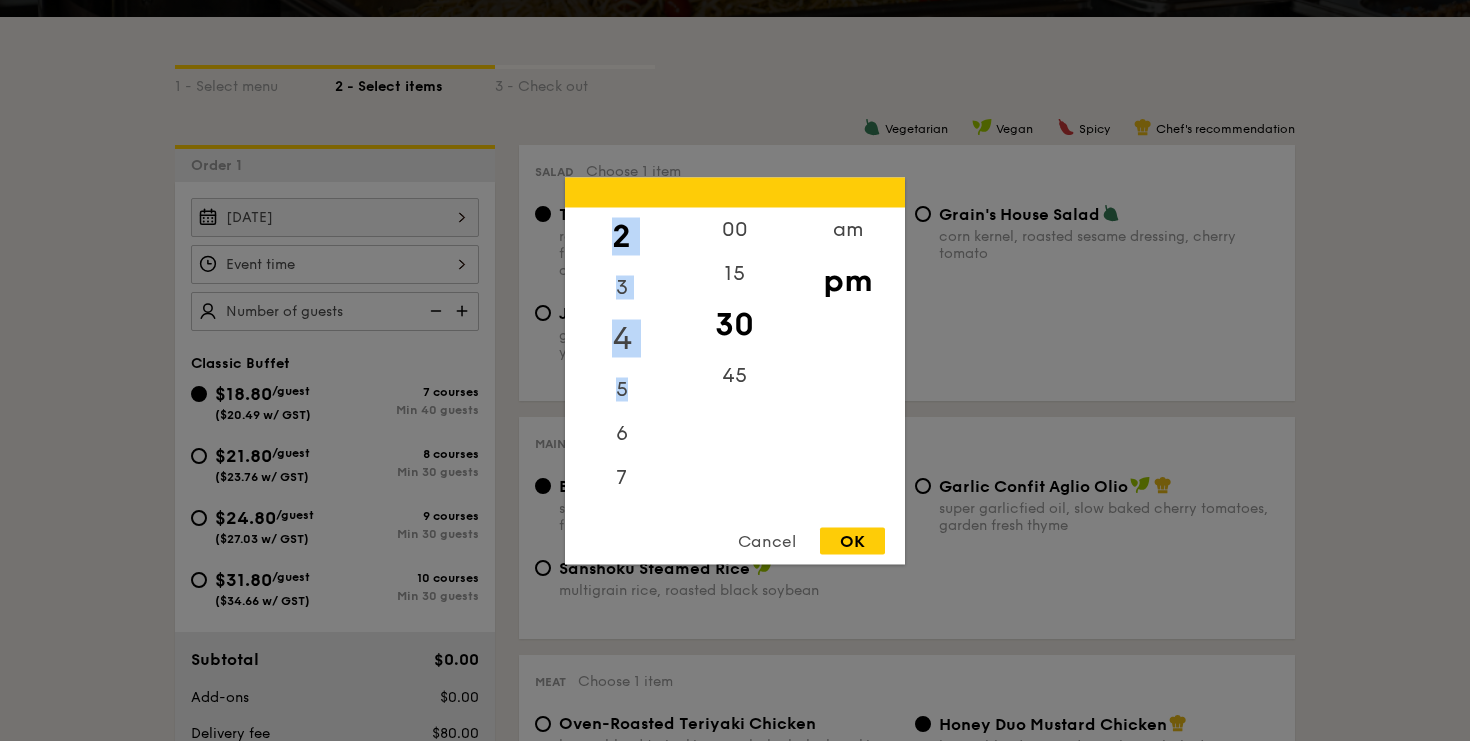 drag, startPoint x: 618, startPoint y: 231, endPoint x: 639, endPoint y: 342, distance: 112.969025 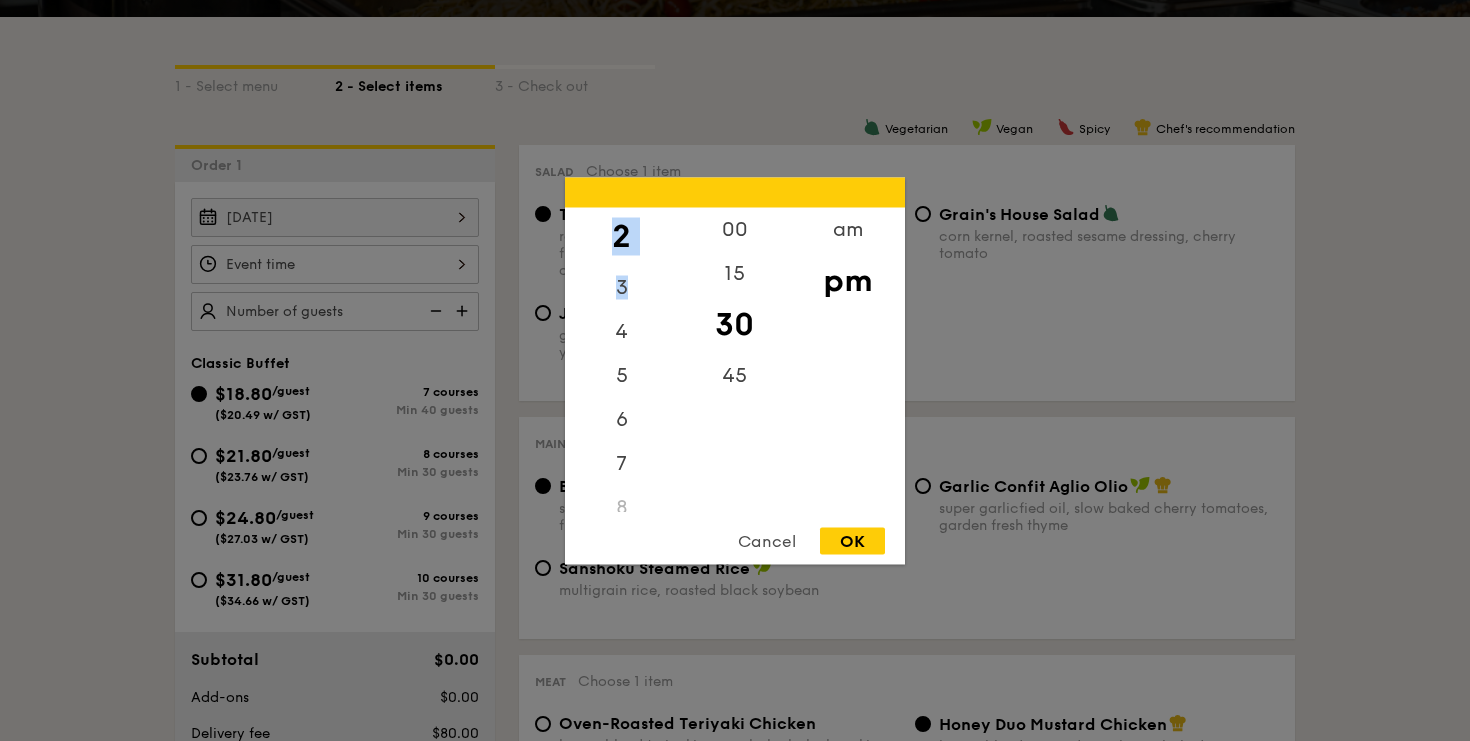 scroll, scrollTop: 23, scrollLeft: 0, axis: vertical 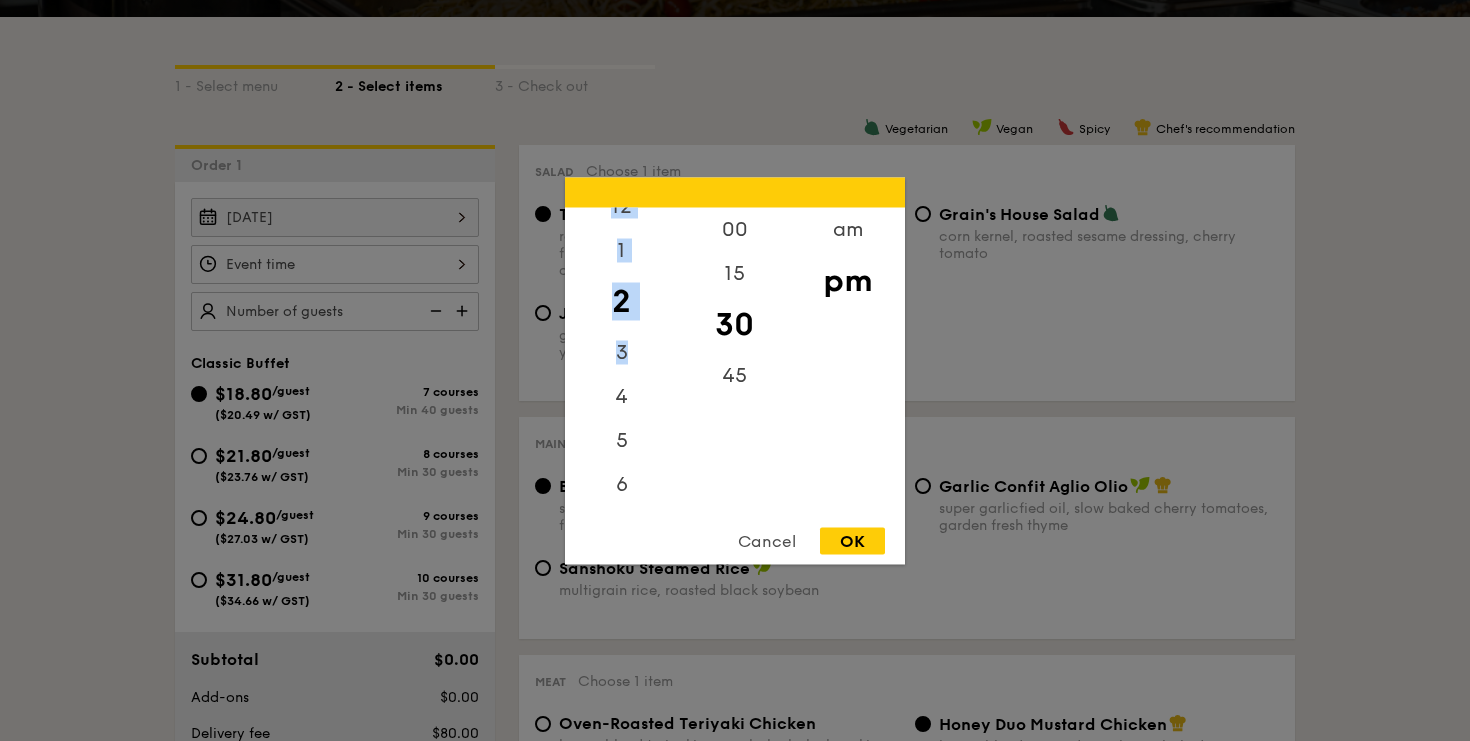 drag, startPoint x: 629, startPoint y: 278, endPoint x: 630, endPoint y: 199, distance: 79.00633 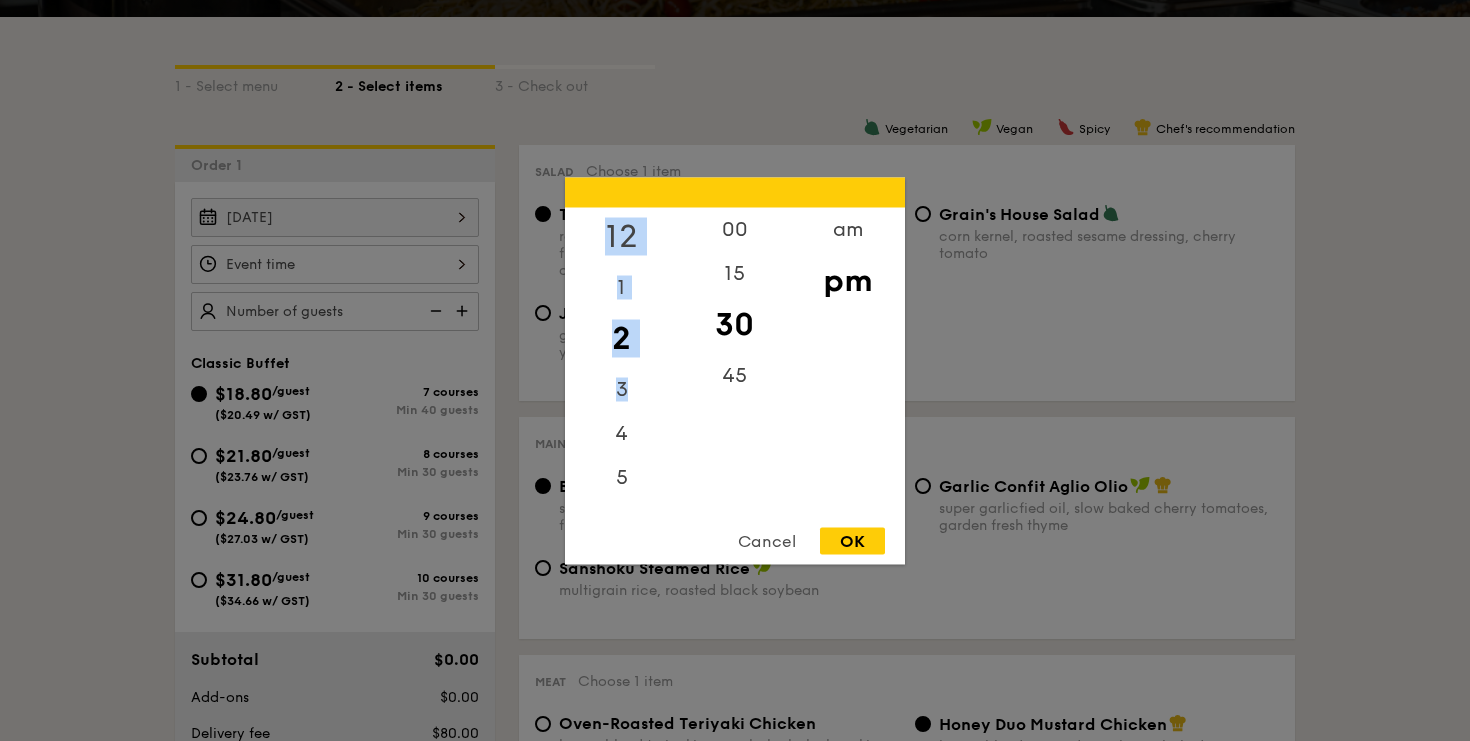 click on "12" at bounding box center (621, 236) 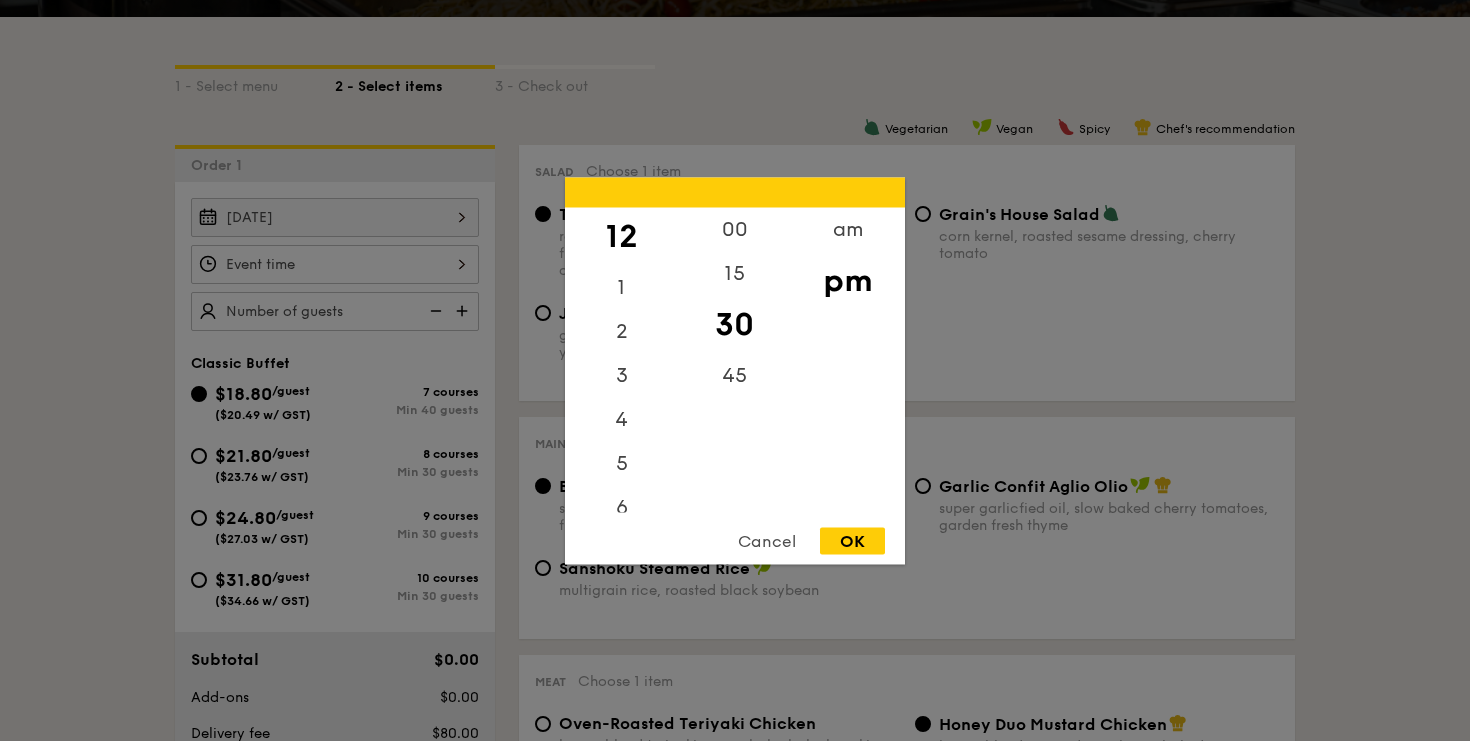 click on "OK" at bounding box center [852, 540] 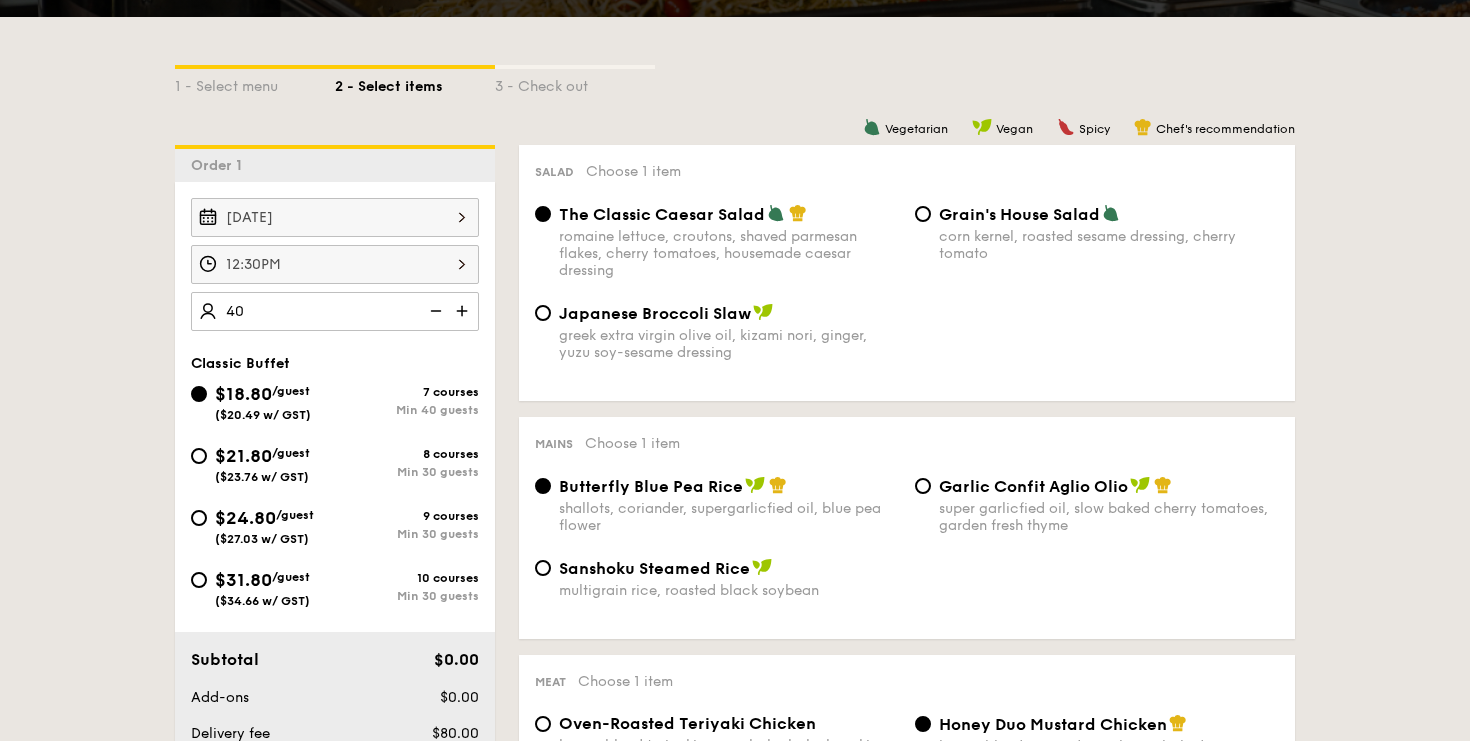 type on "40 guests" 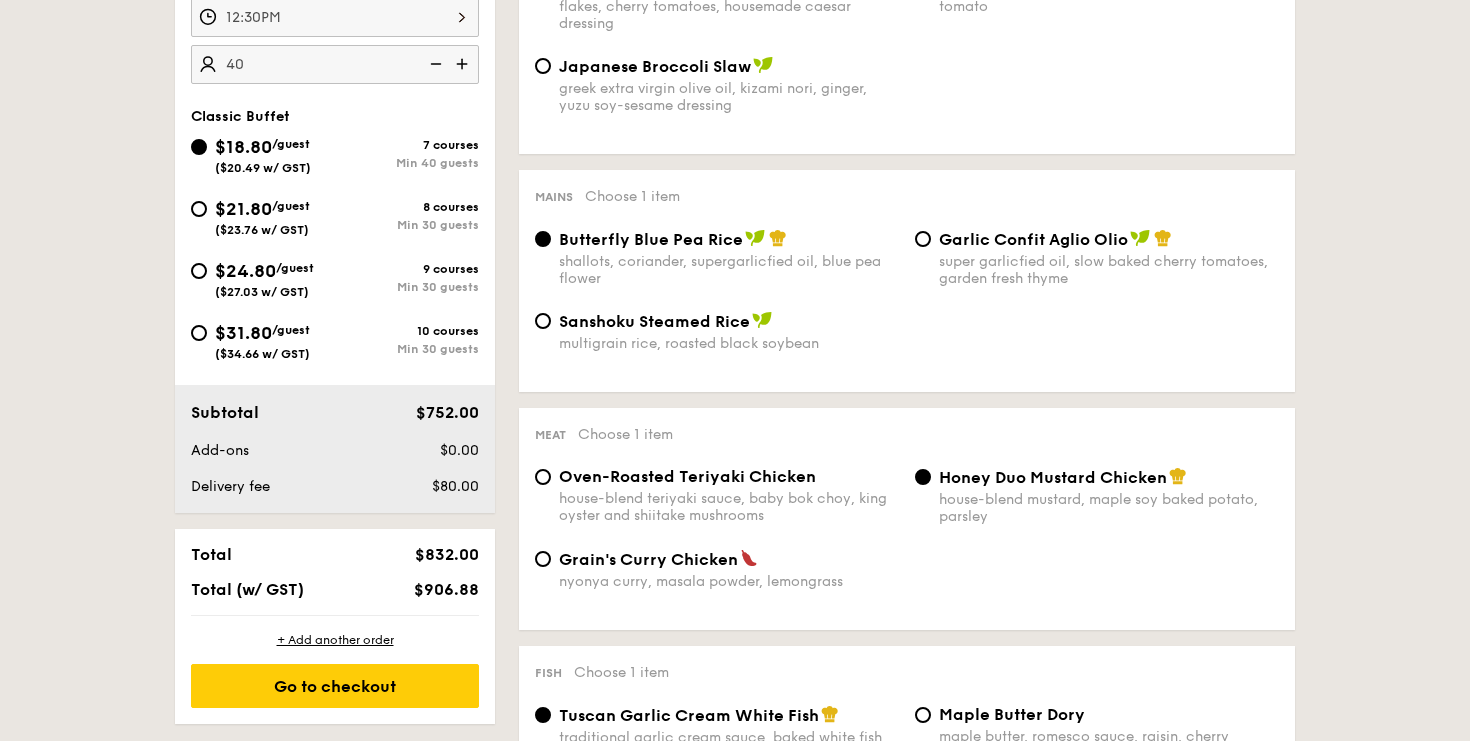 scroll, scrollTop: 662, scrollLeft: 0, axis: vertical 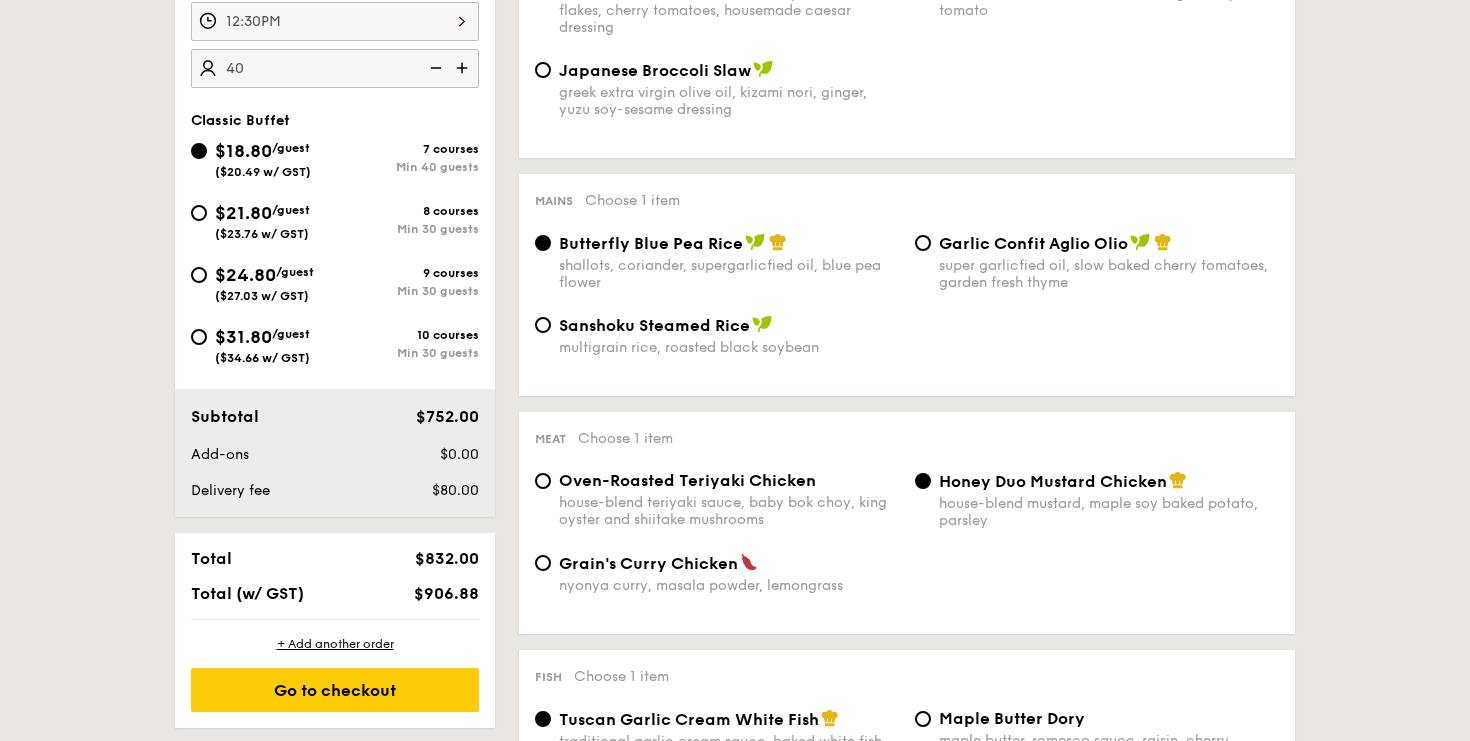 click on "$21.80" at bounding box center (243, 213) 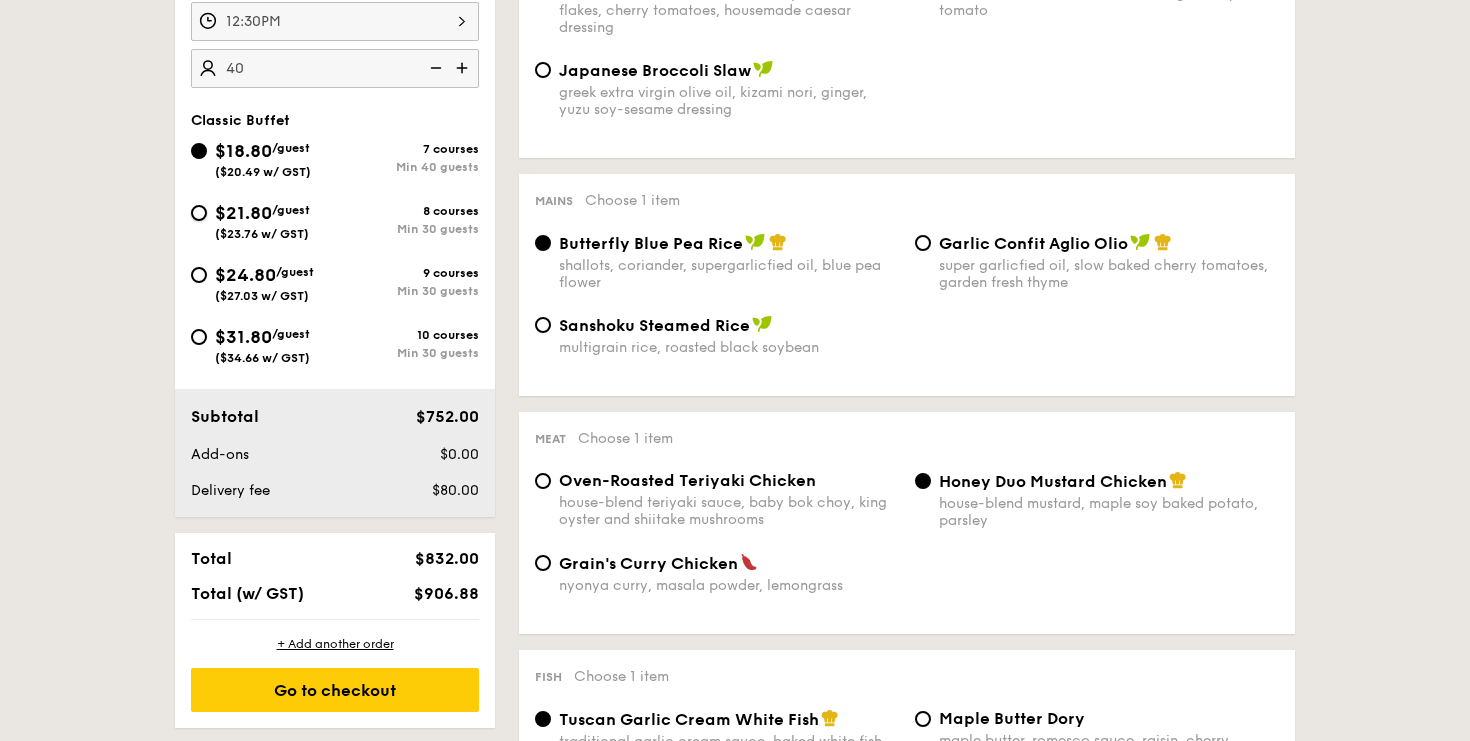 click on "$21.80
/guest
($23.76 w/ GST)
8 courses
Min 30 guests" at bounding box center [199, 213] 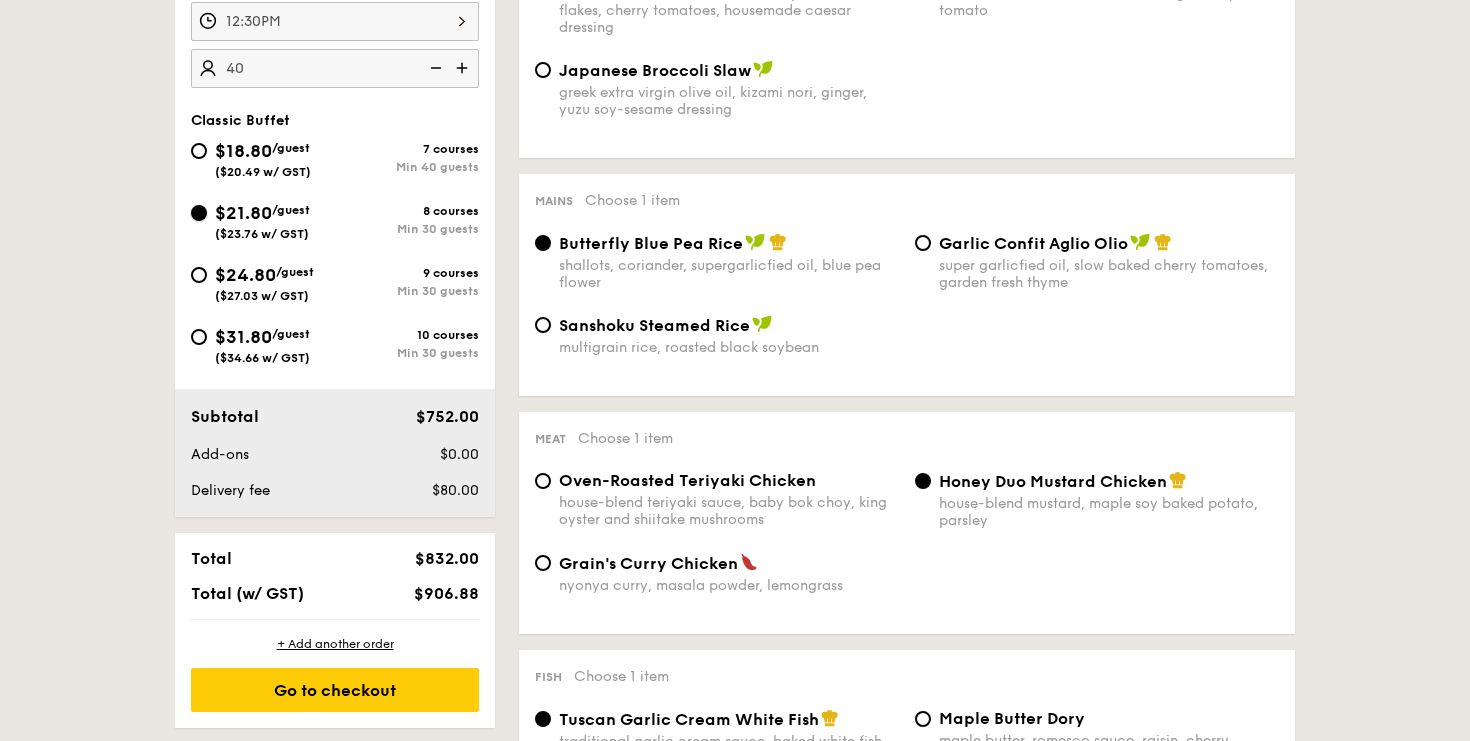 radio on "true" 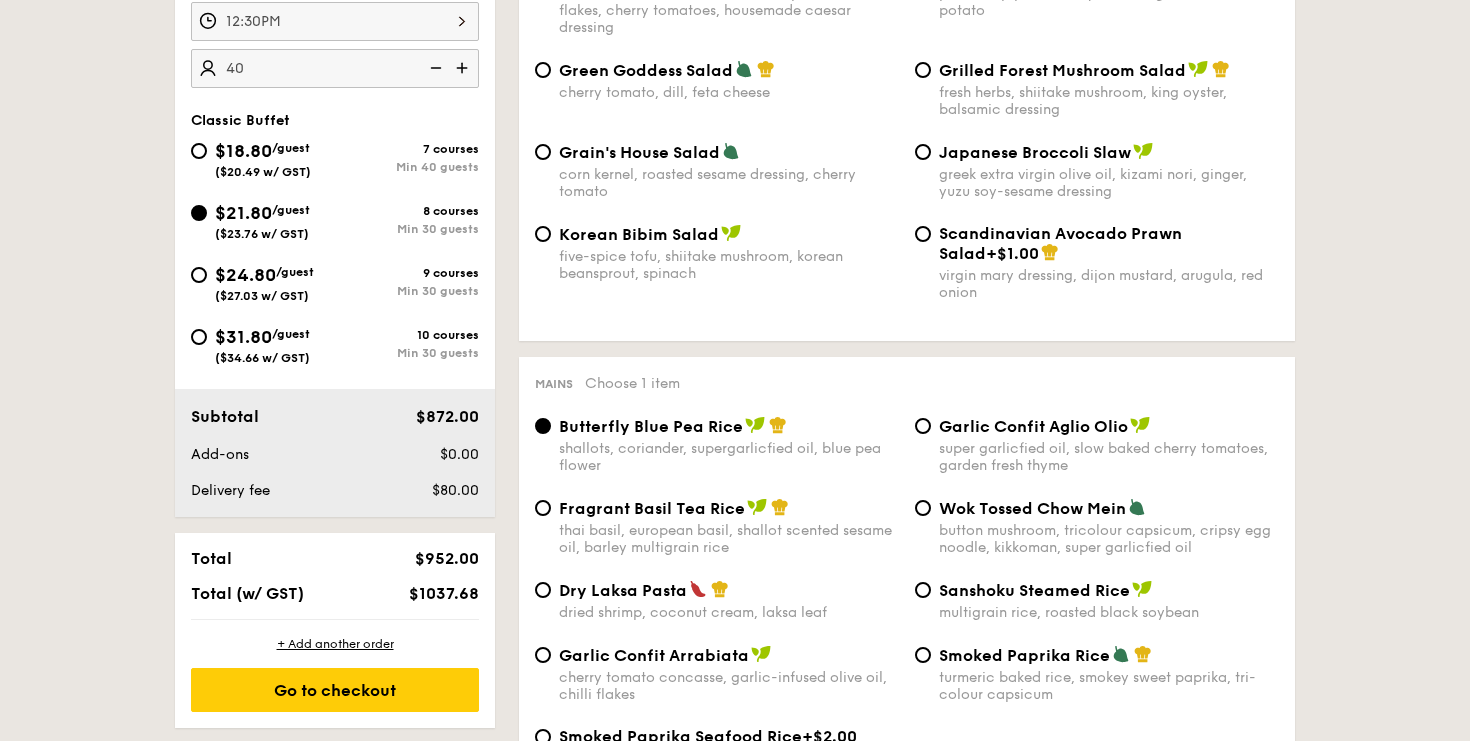 click on "$24.80" at bounding box center (245, 275) 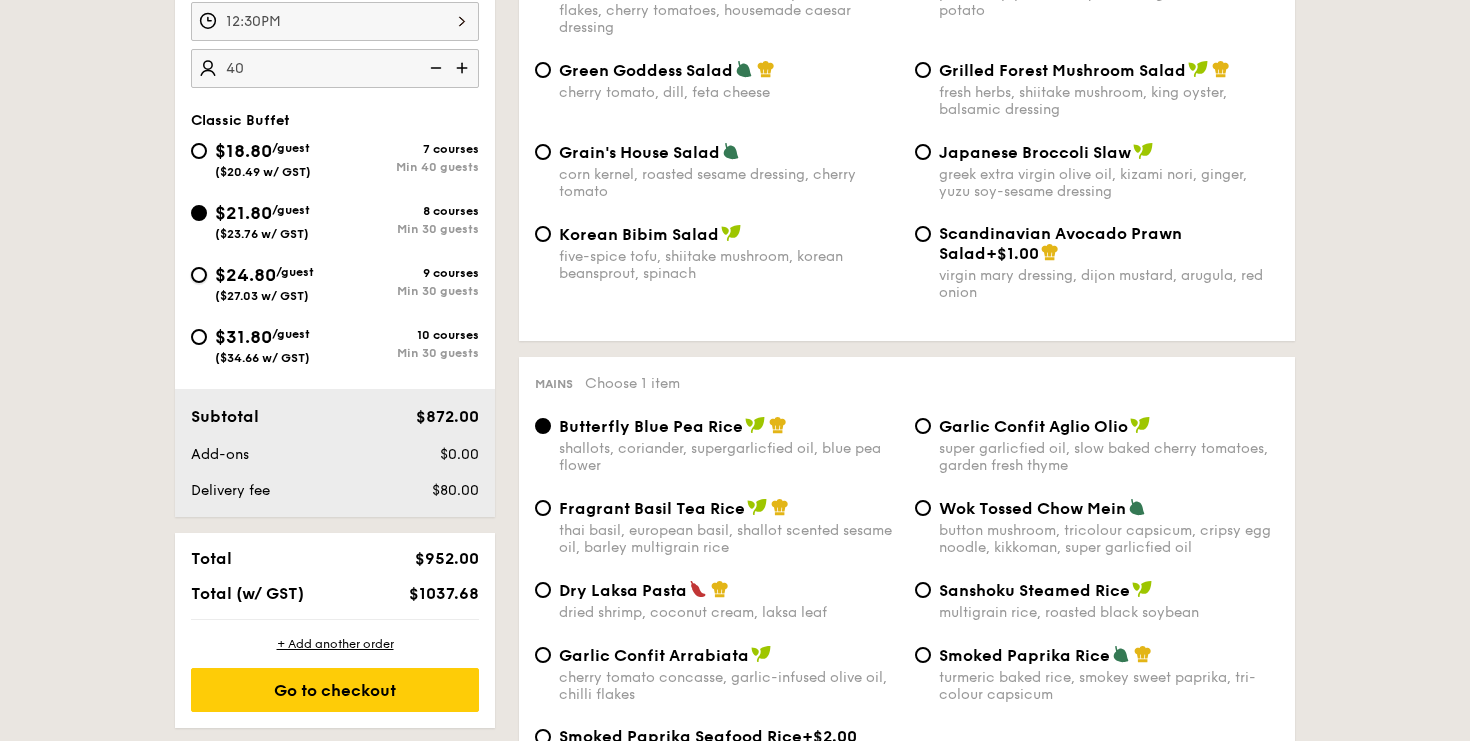 click on "$24.80
/guest
($27.03 w/ GST)
9 courses
Min 30 guests" at bounding box center (199, 275) 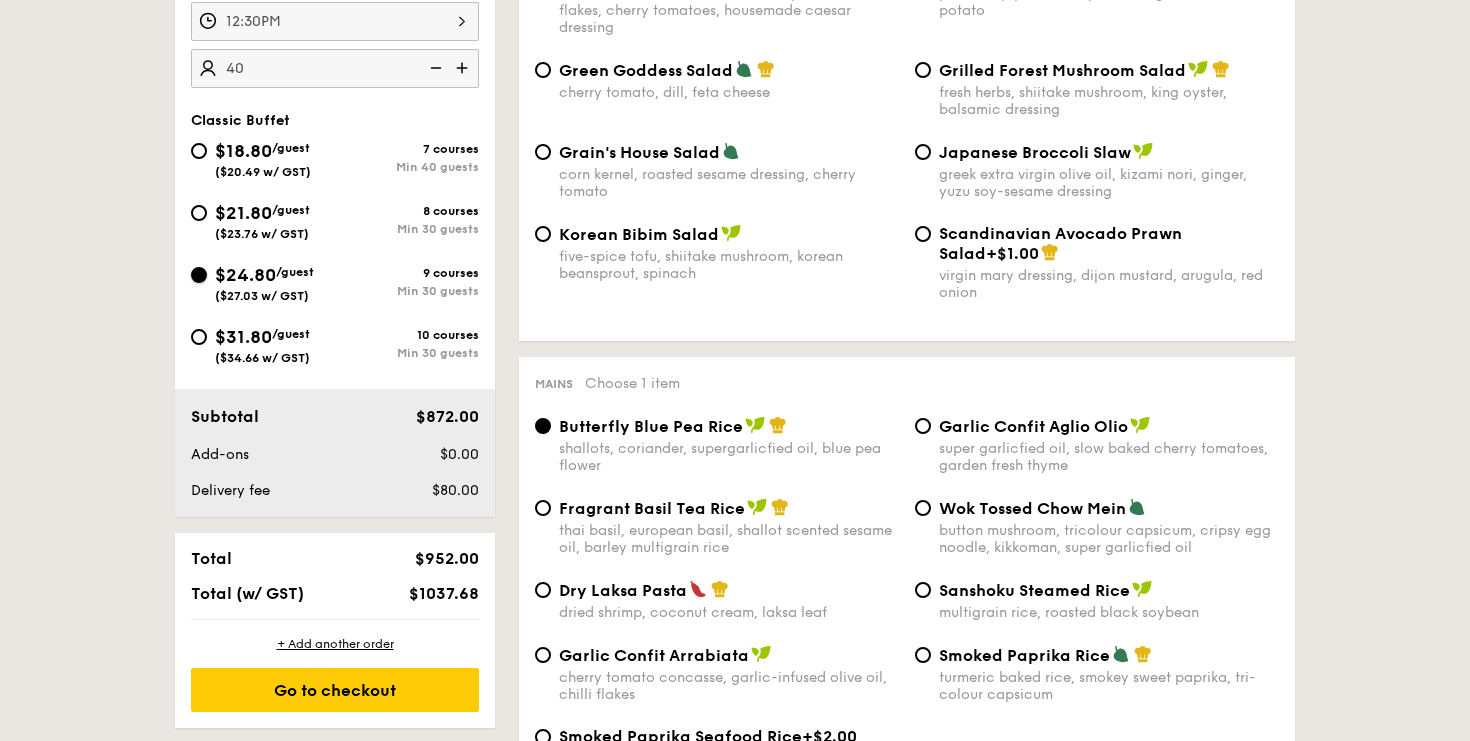 radio on "true" 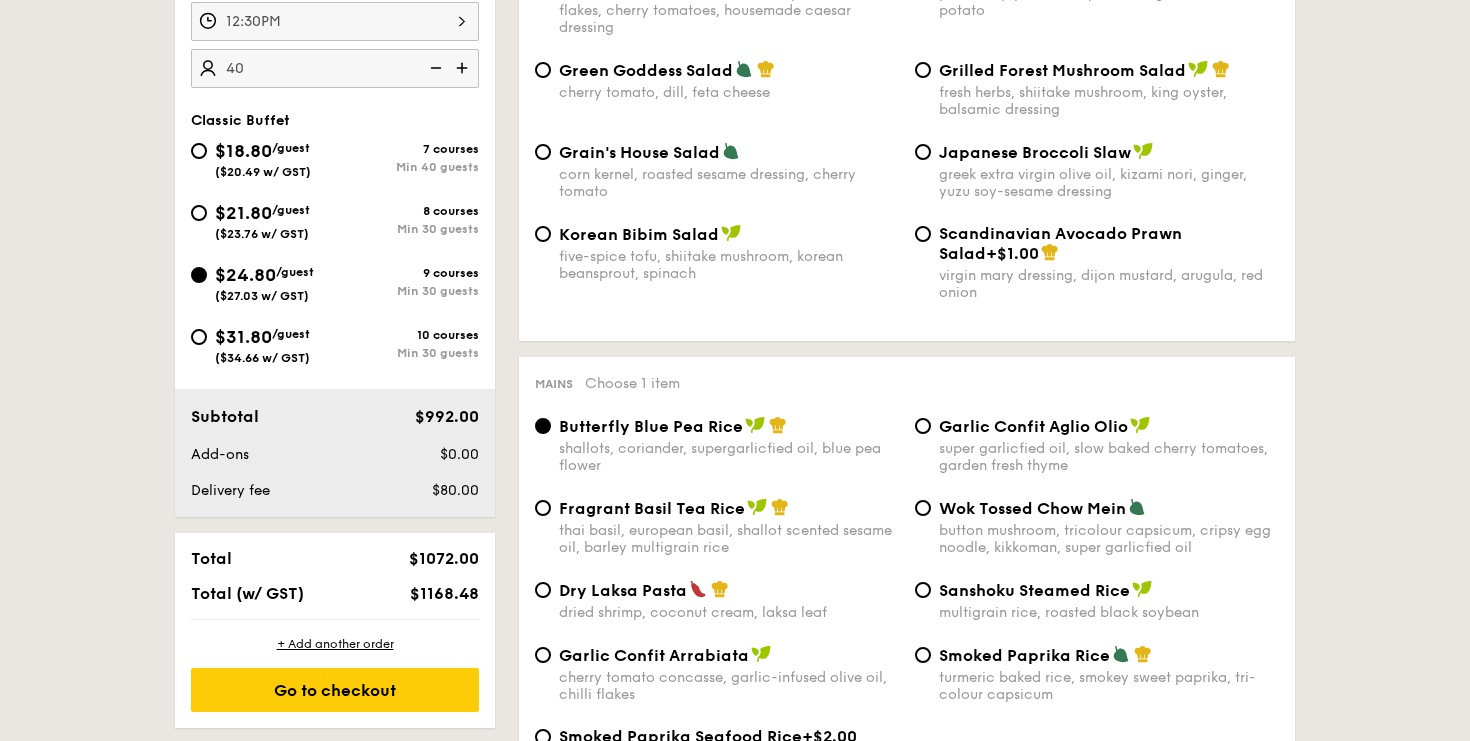 click on "$21.80" at bounding box center (243, 213) 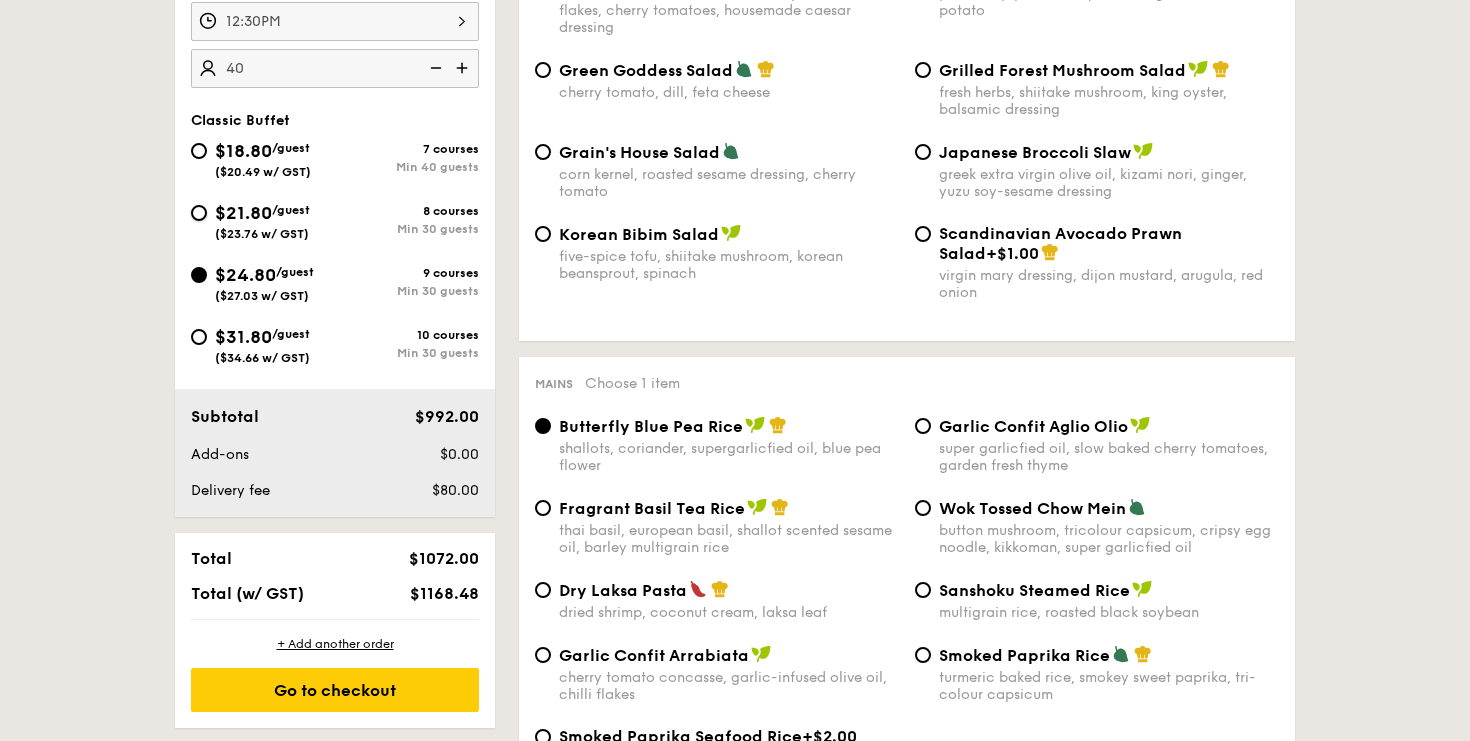 click on "$21.80
/guest
($23.76 w/ GST)
8 courses
Min 30 guests" at bounding box center (199, 213) 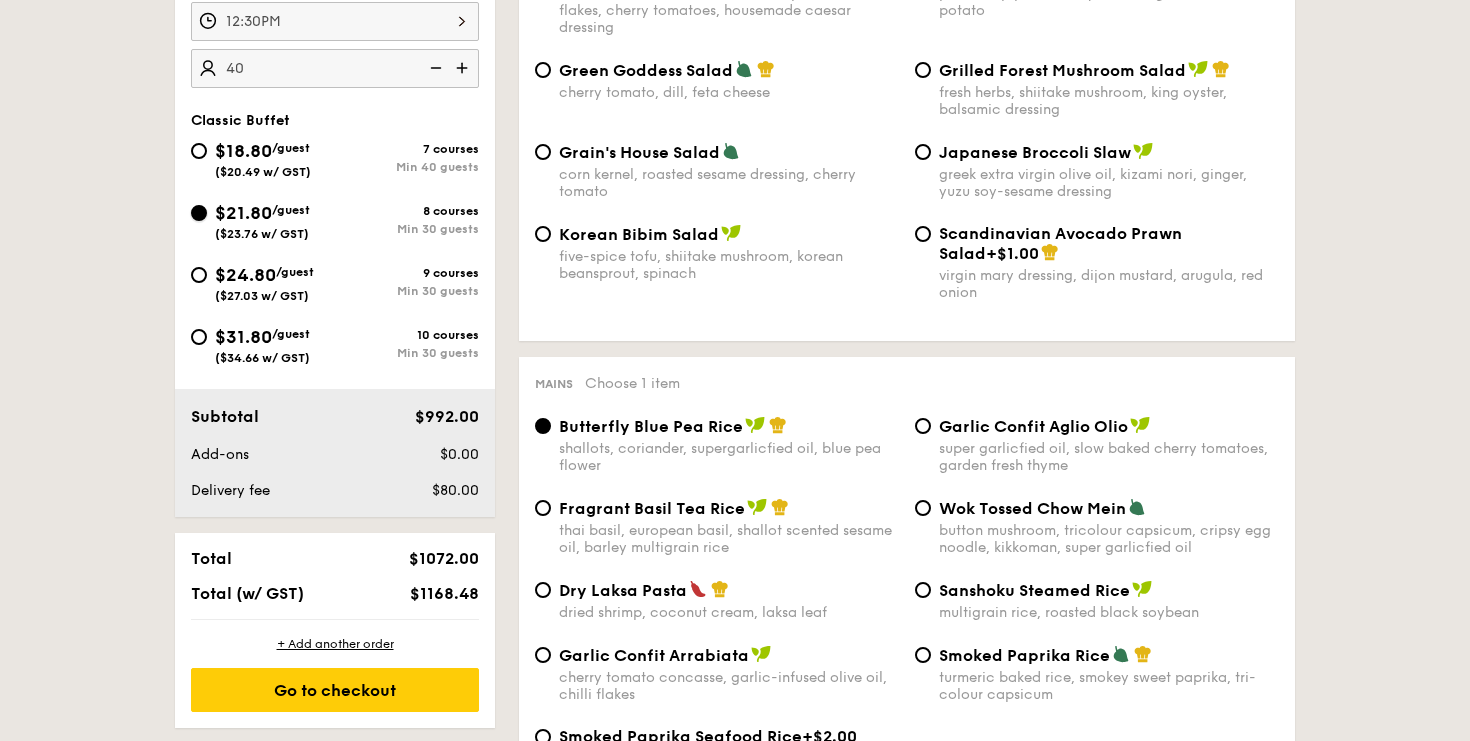 radio on "true" 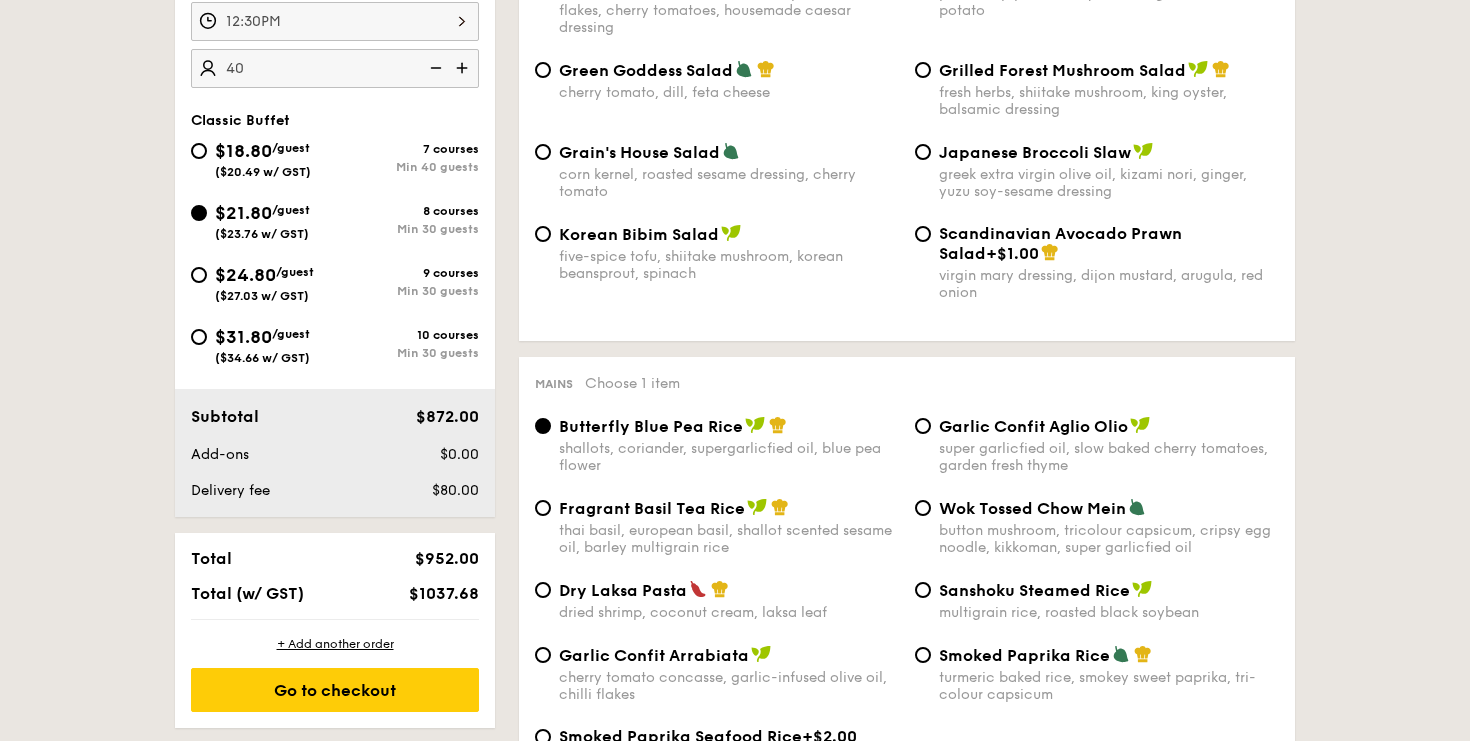 click at bounding box center [434, 68] 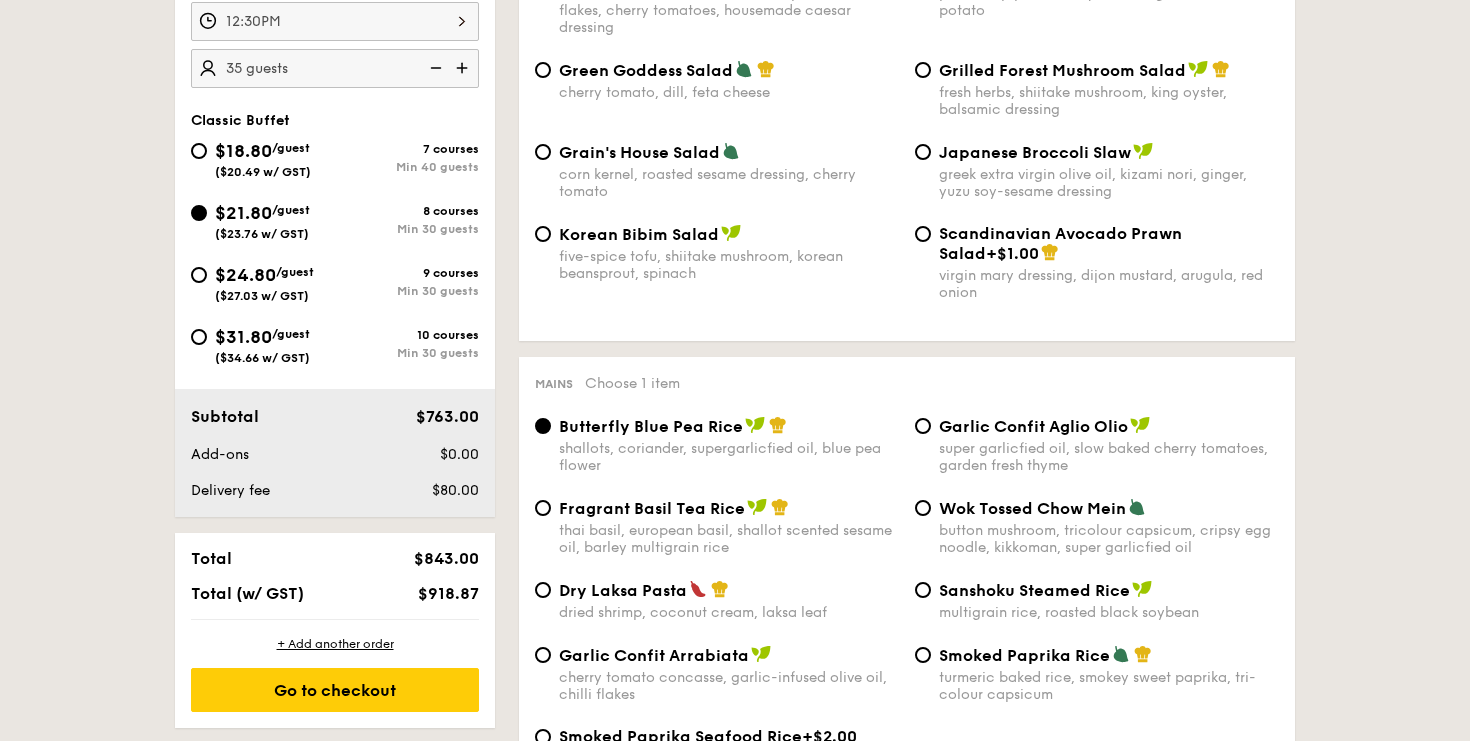 click at bounding box center [434, 68] 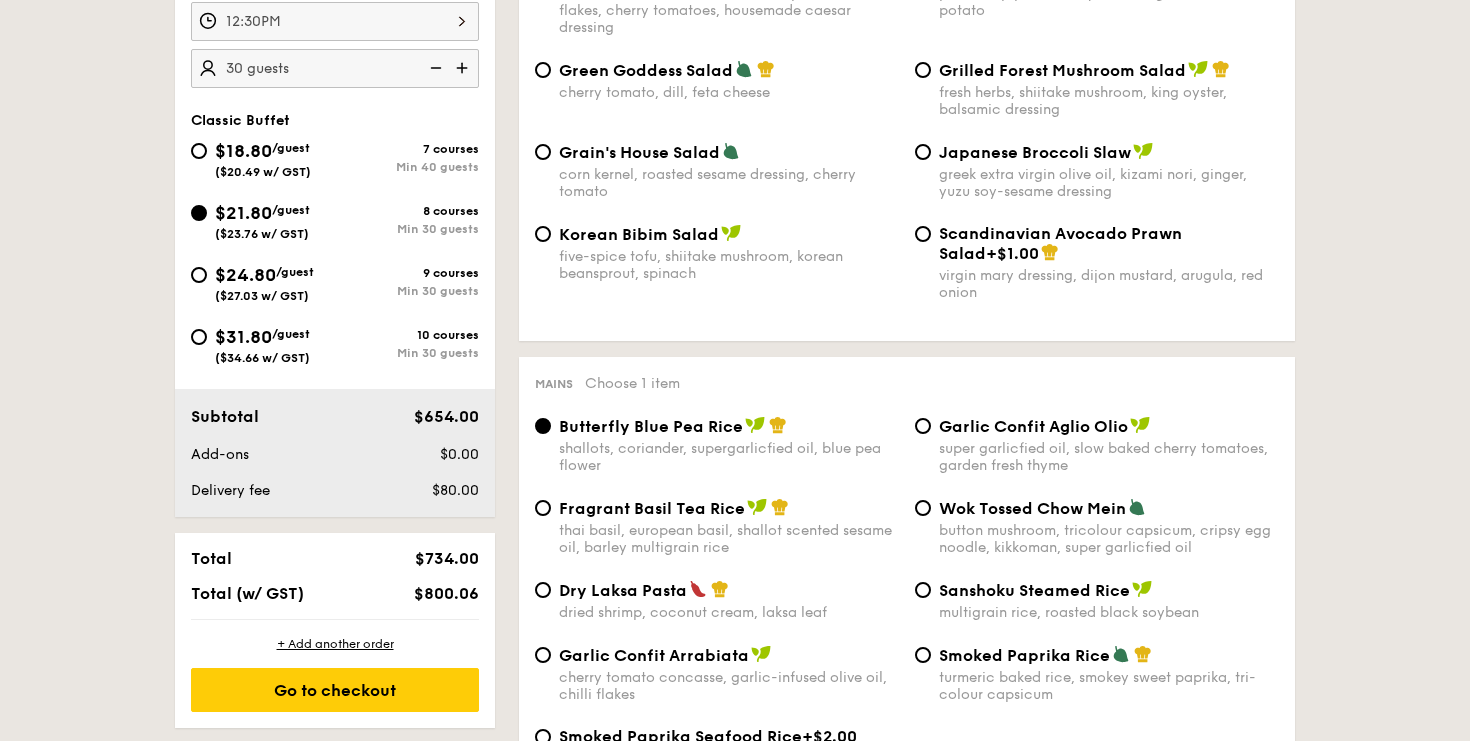 click at bounding box center [434, 68] 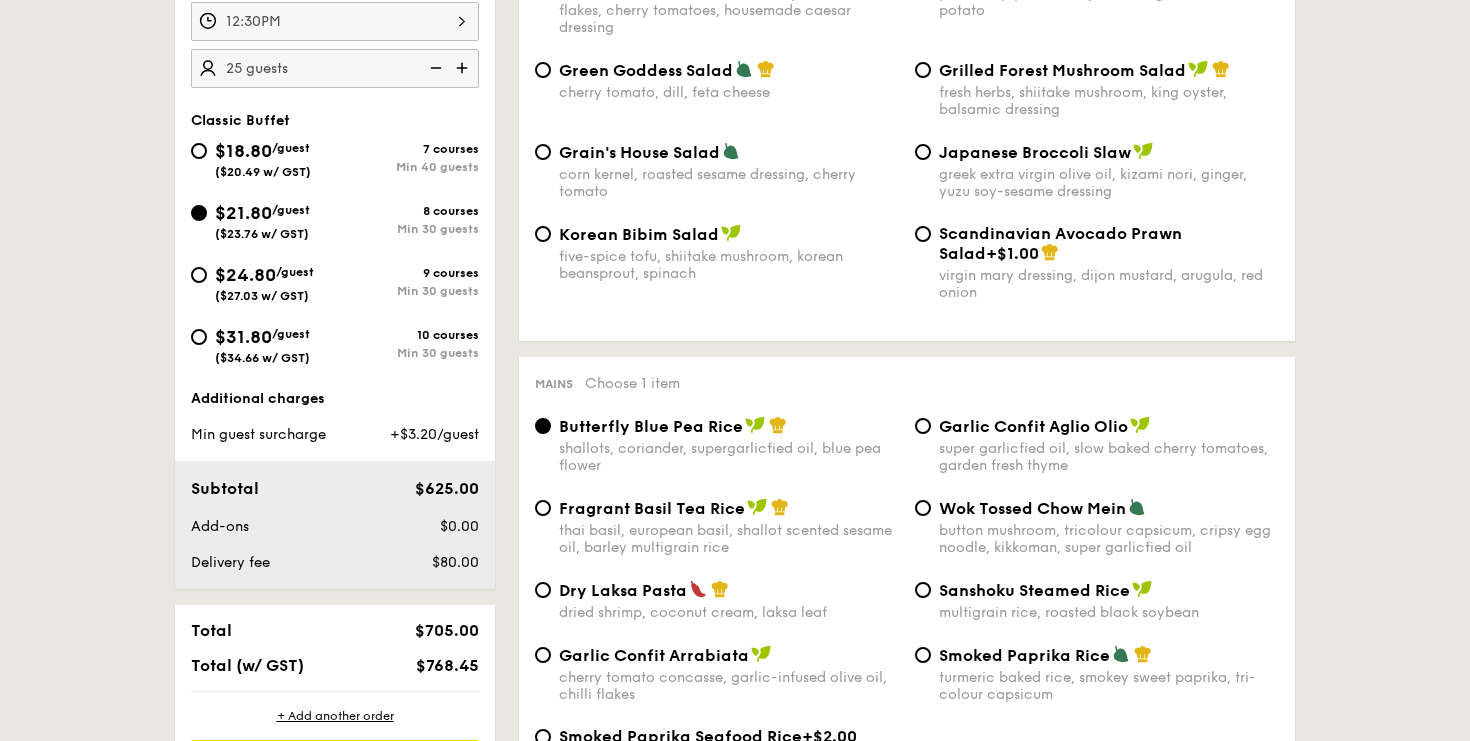 click at bounding box center (464, 68) 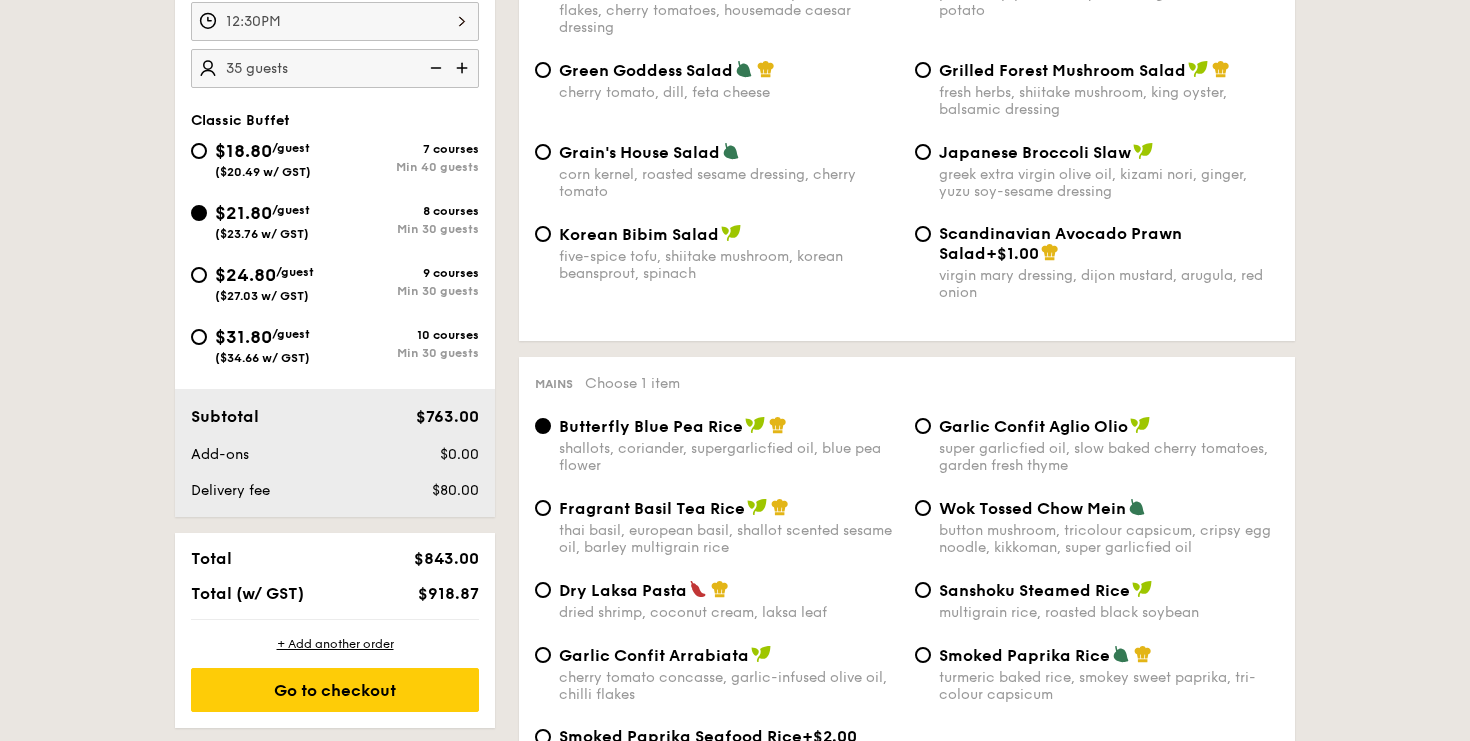click on "1 - Select menu
2 - Select items
3 - Check out
Order 1
[DATE]        [TIME]      35 guests
Classic Buffet
$18.80
/guest
($20.49 w/ GST)
7 courses
Min 40 guests
$21.80
/guest
($23.76 w/ GST)
8 courses
Min 30 guests
$24.80
/guest
($27.03 w/ GST)
9 courses
Min 30 guests
$31.80
/guest
($34.66 w/ GST)
10 courses
Min 30 guests
Subtotal
$763.00
Add-ons
$0.00
Delivery fee
$80.00
Total
$843.00
Total (w/ GST)
$918.87
+ Add another order
Go to checkout
Order 1" at bounding box center [735, 2002] 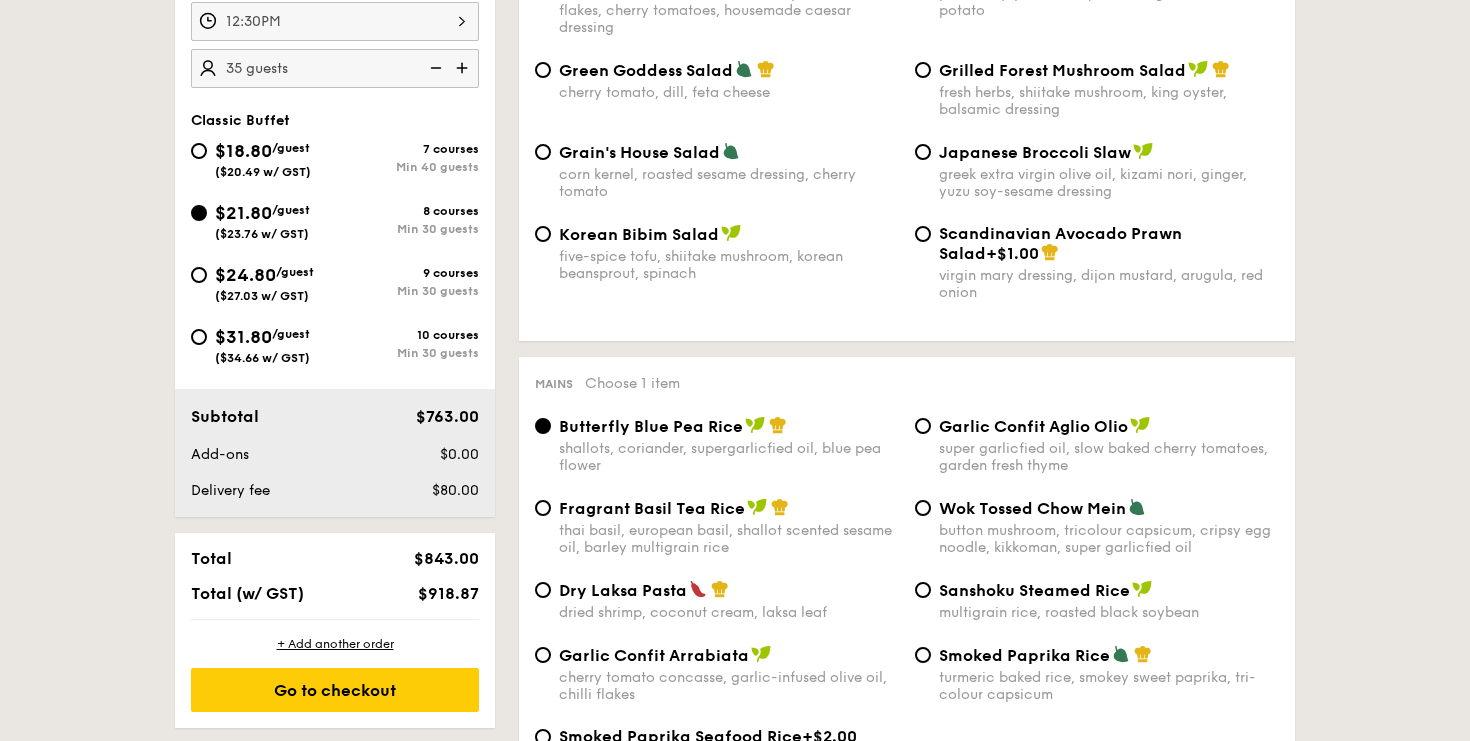 click on "$21.80
/guest
($23.76 w/ GST)" at bounding box center (262, 220) 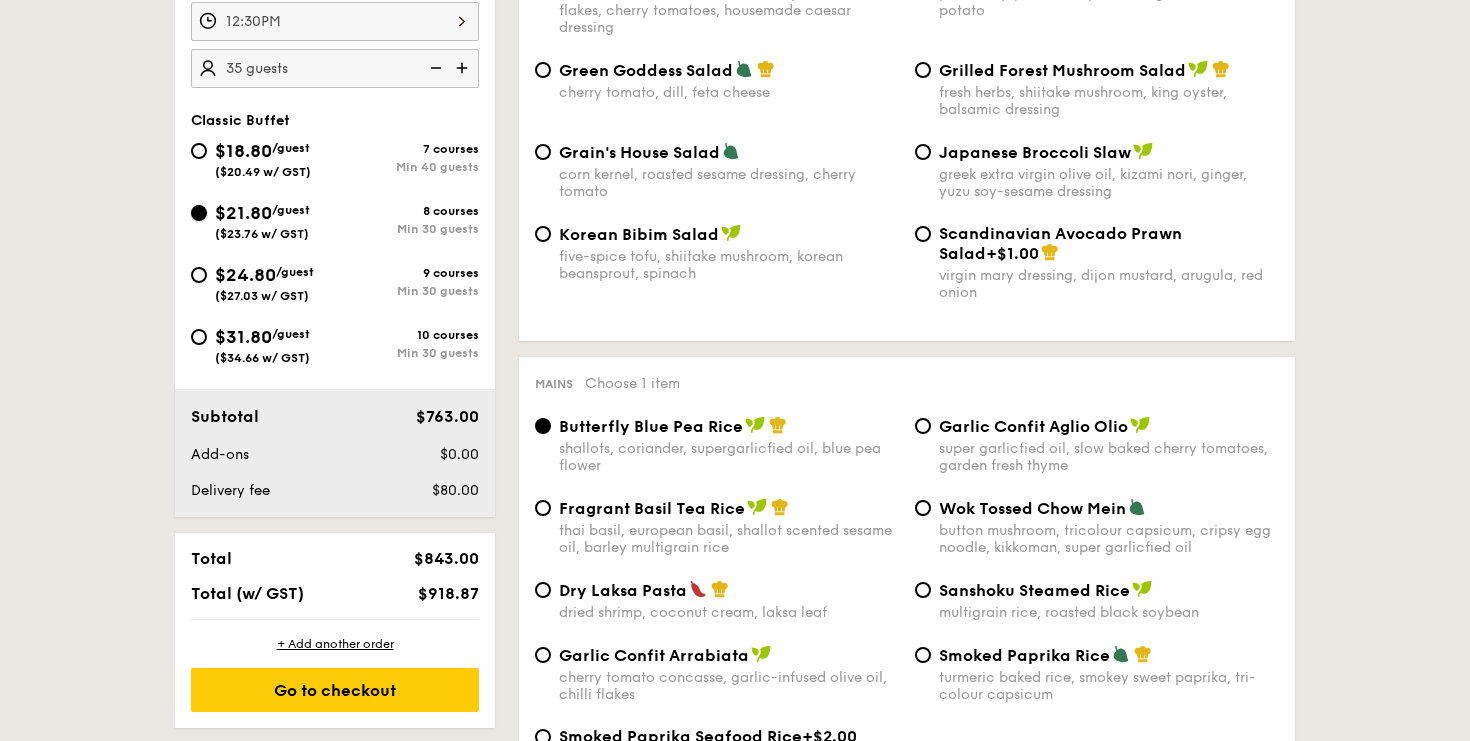 click on "$21.80
/guest
($23.76 w/ GST)
8 courses
Min 30 guests" at bounding box center [199, 213] 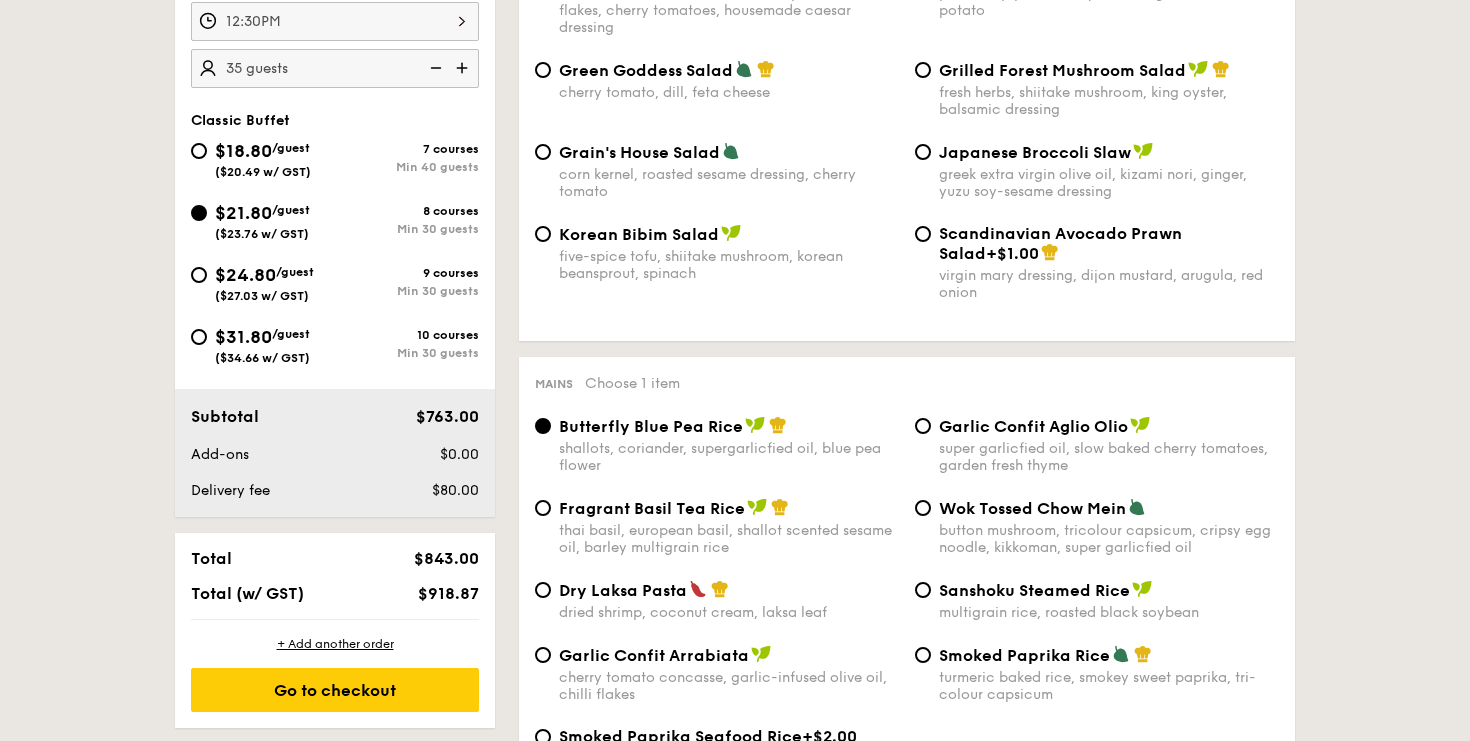 click on "1 - Select menu
2 - Select items
3 - Check out
Order 1
[DATE]        [TIME]      35 guests
Classic Buffet
$18.80
/guest
($20.49 w/ GST)
7 courses
Min 40 guests
$21.80
/guest
($23.76 w/ GST)
8 courses
Min 30 guests
$24.80
/guest
($27.03 w/ GST)
9 courses
Min 30 guests
$31.80
/guest
($34.66 w/ GST)
10 courses
Min 30 guests
Subtotal
$763.00
Add-ons
$0.00
Delivery fee
$80.00
Total
$843.00
Total (w/ GST)
$918.87
+ Add another order
Go to checkout
Order 1" at bounding box center (735, 2002) 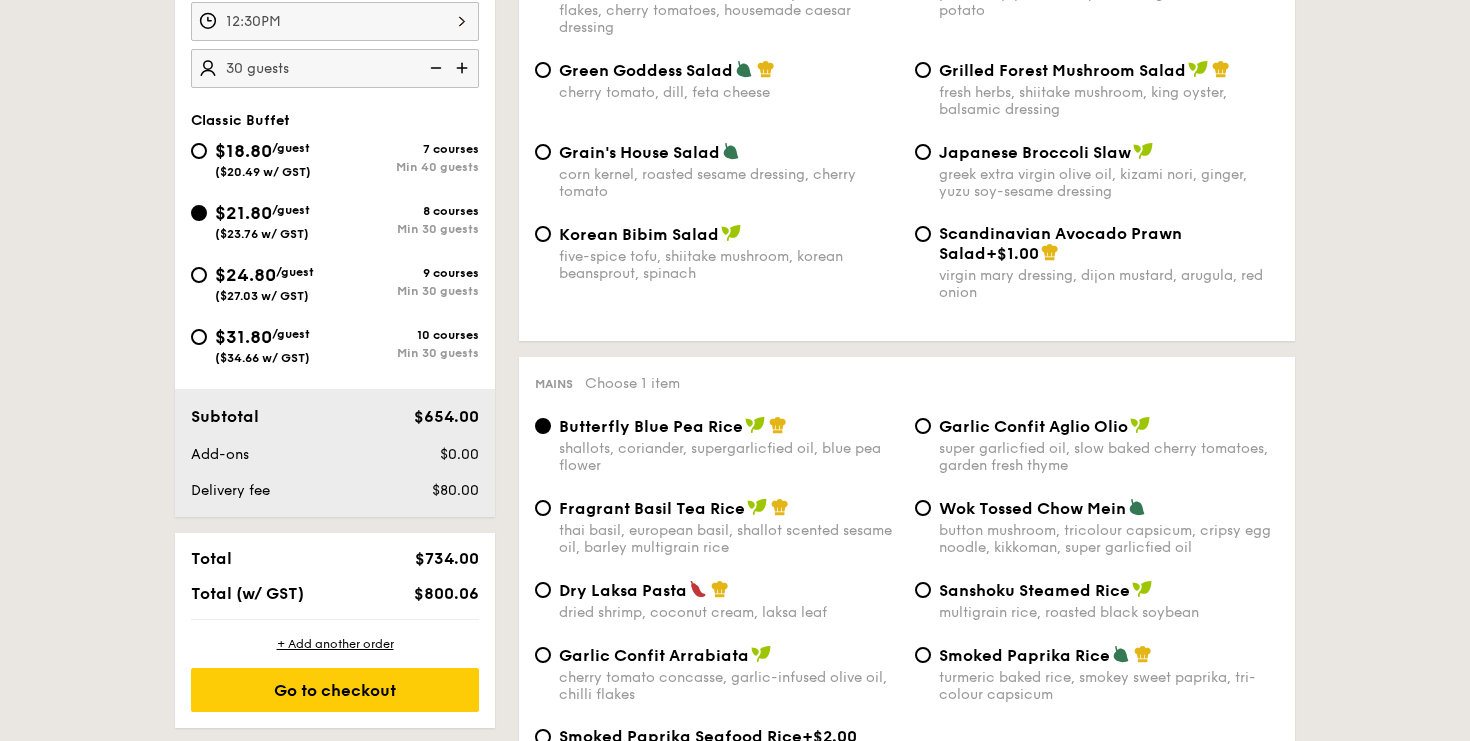 click at bounding box center [464, 68] 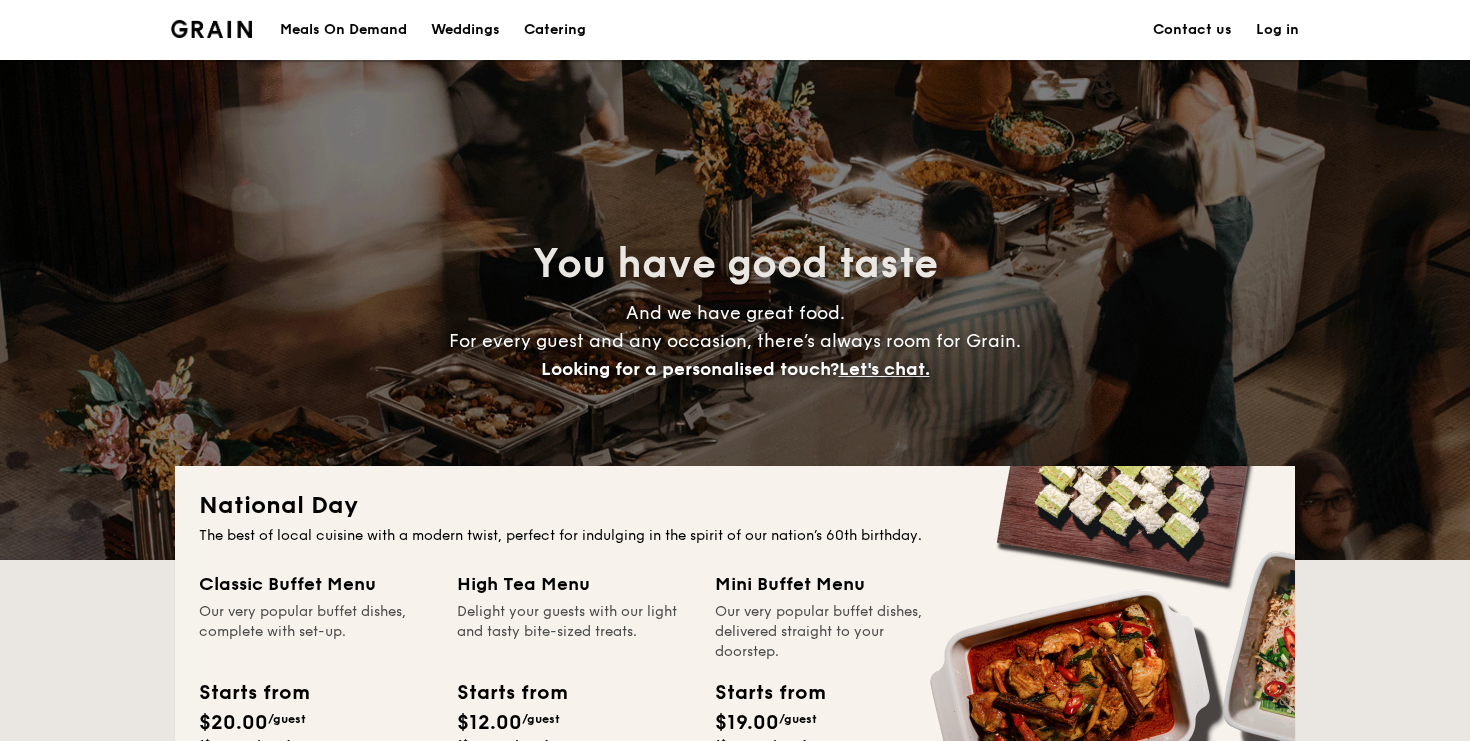 scroll, scrollTop: 0, scrollLeft: 0, axis: both 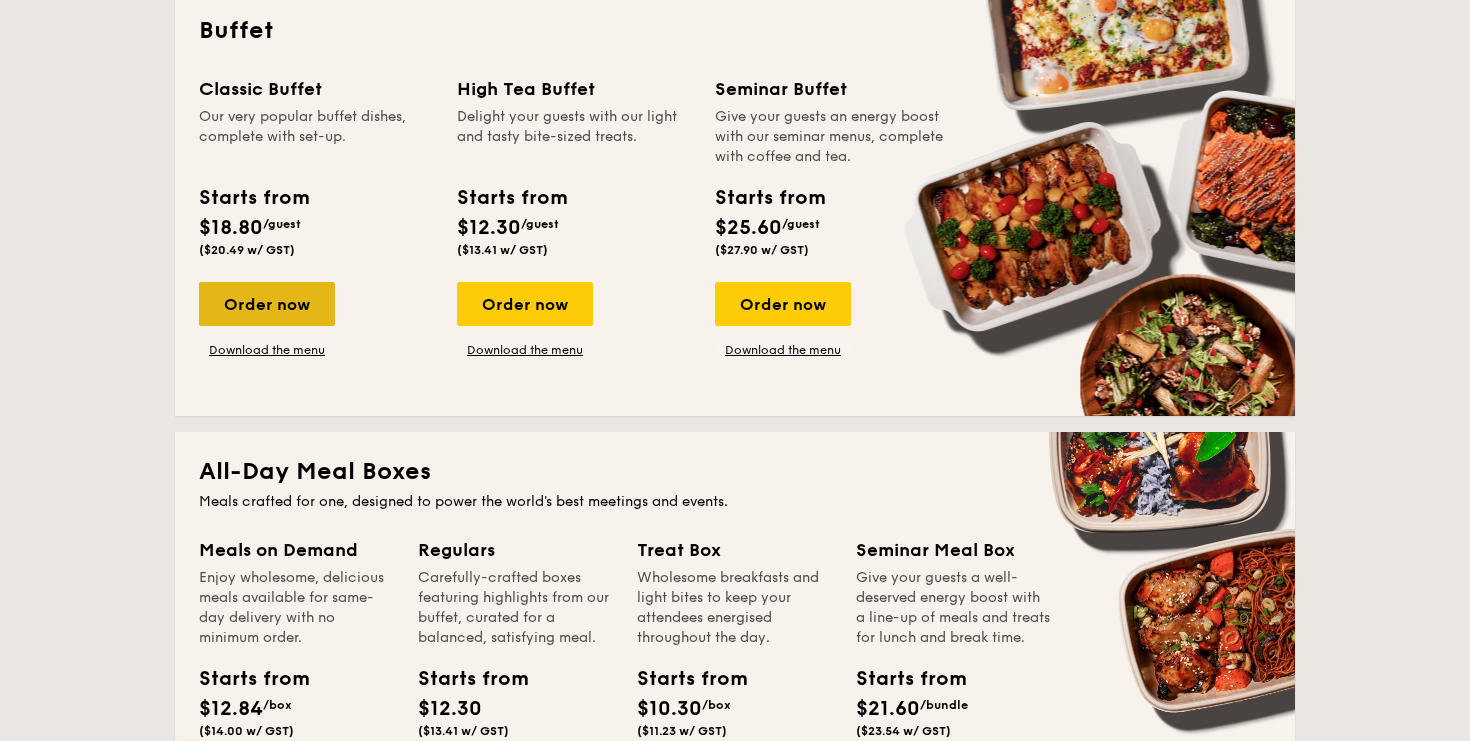 click on "Order now" at bounding box center [267, 304] 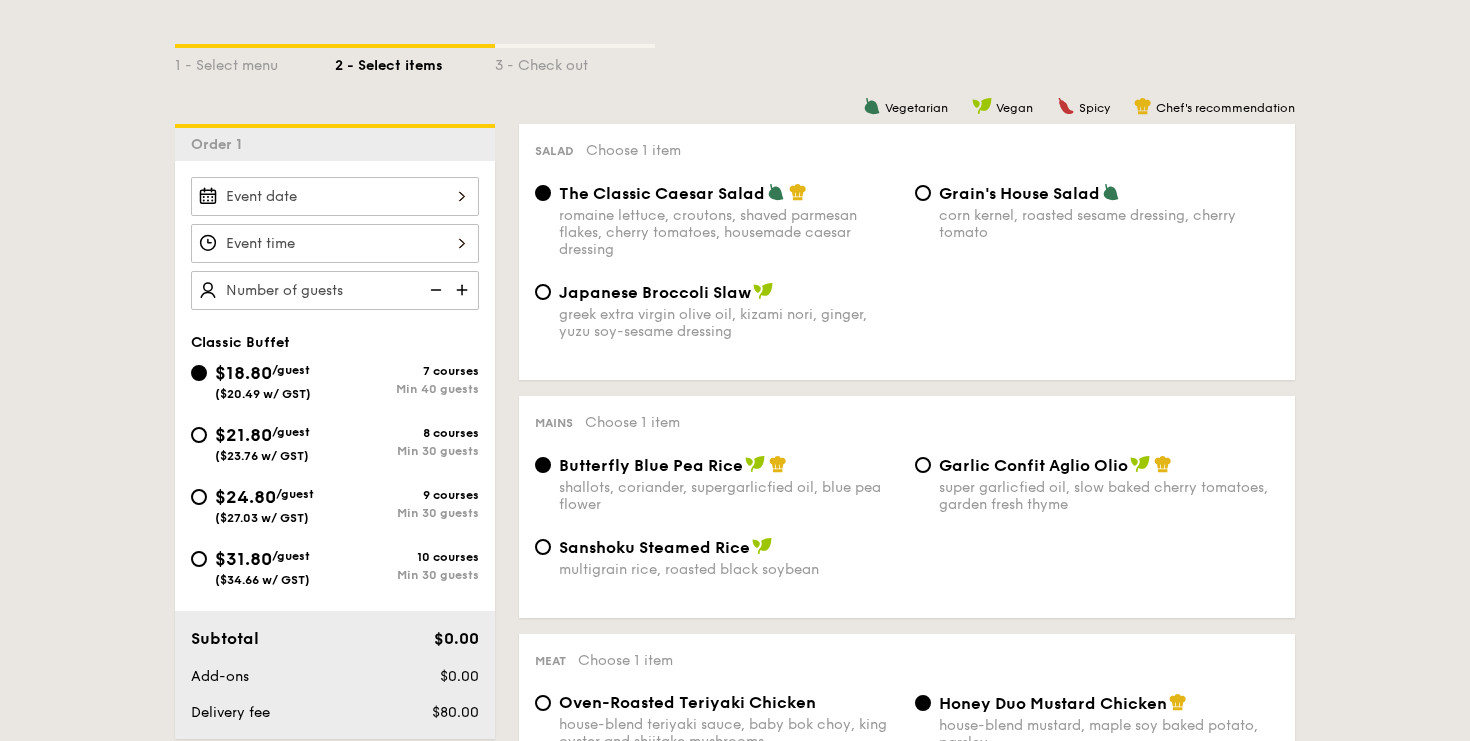 scroll, scrollTop: 472, scrollLeft: 0, axis: vertical 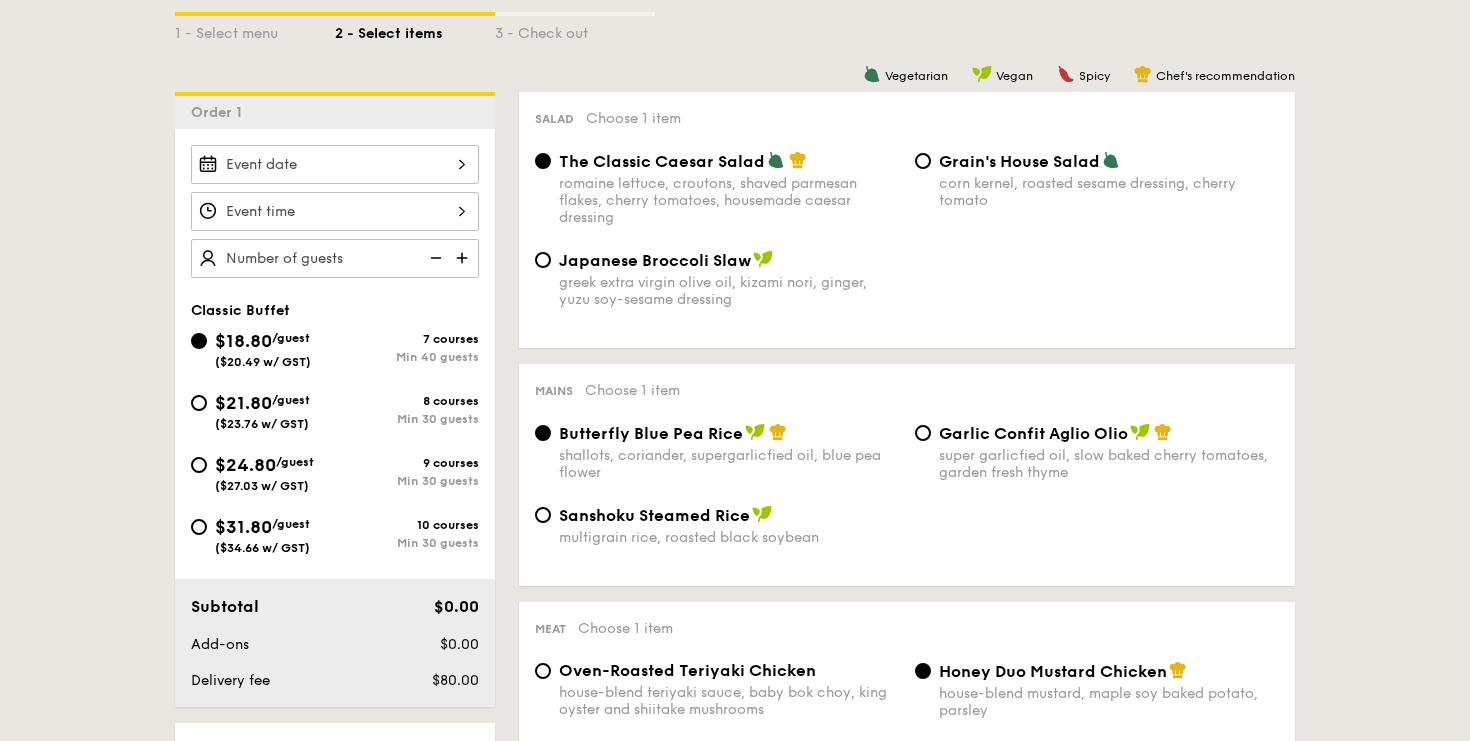 click on "$21.80" at bounding box center [243, 403] 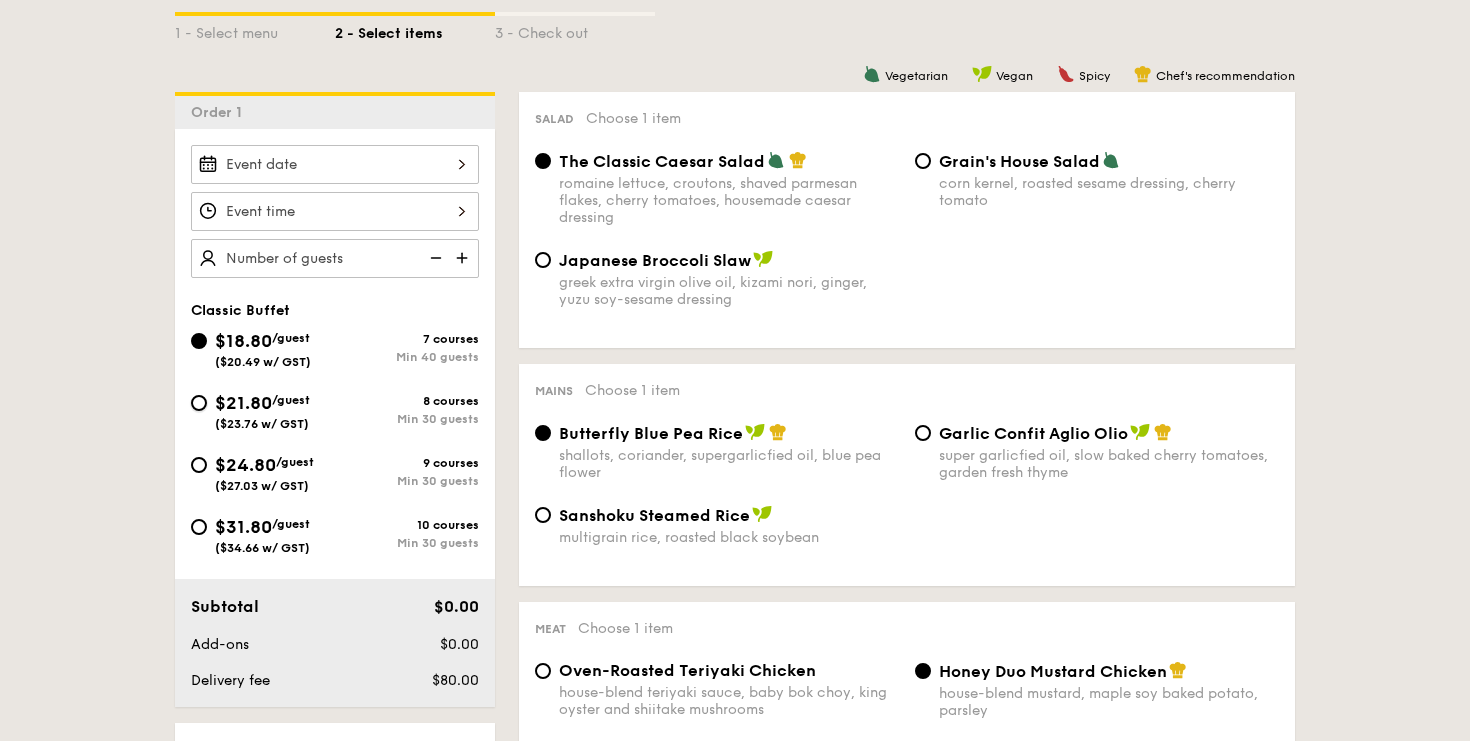 click on "$21.80
/guest
($23.76 w/ GST)
8 courses
Min 30 guests" at bounding box center (199, 403) 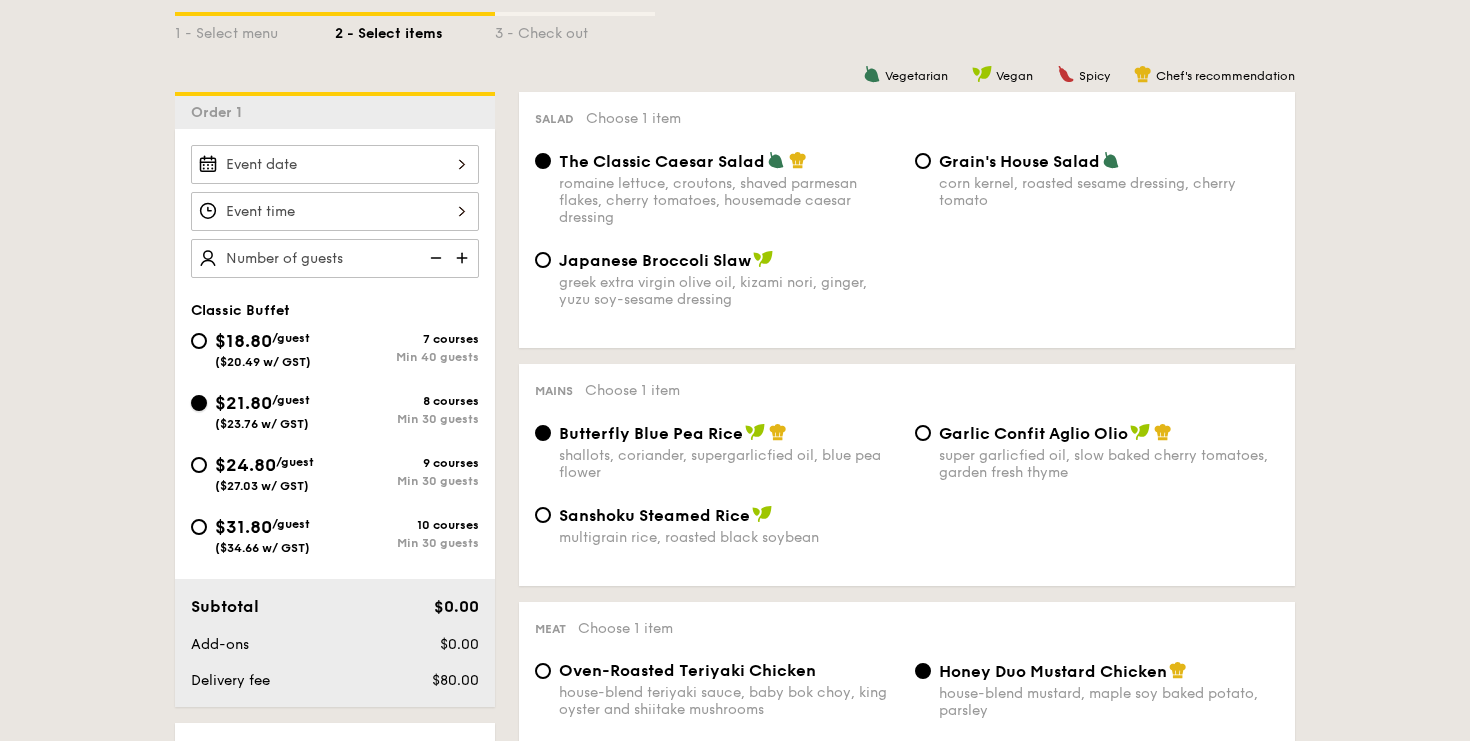radio on "true" 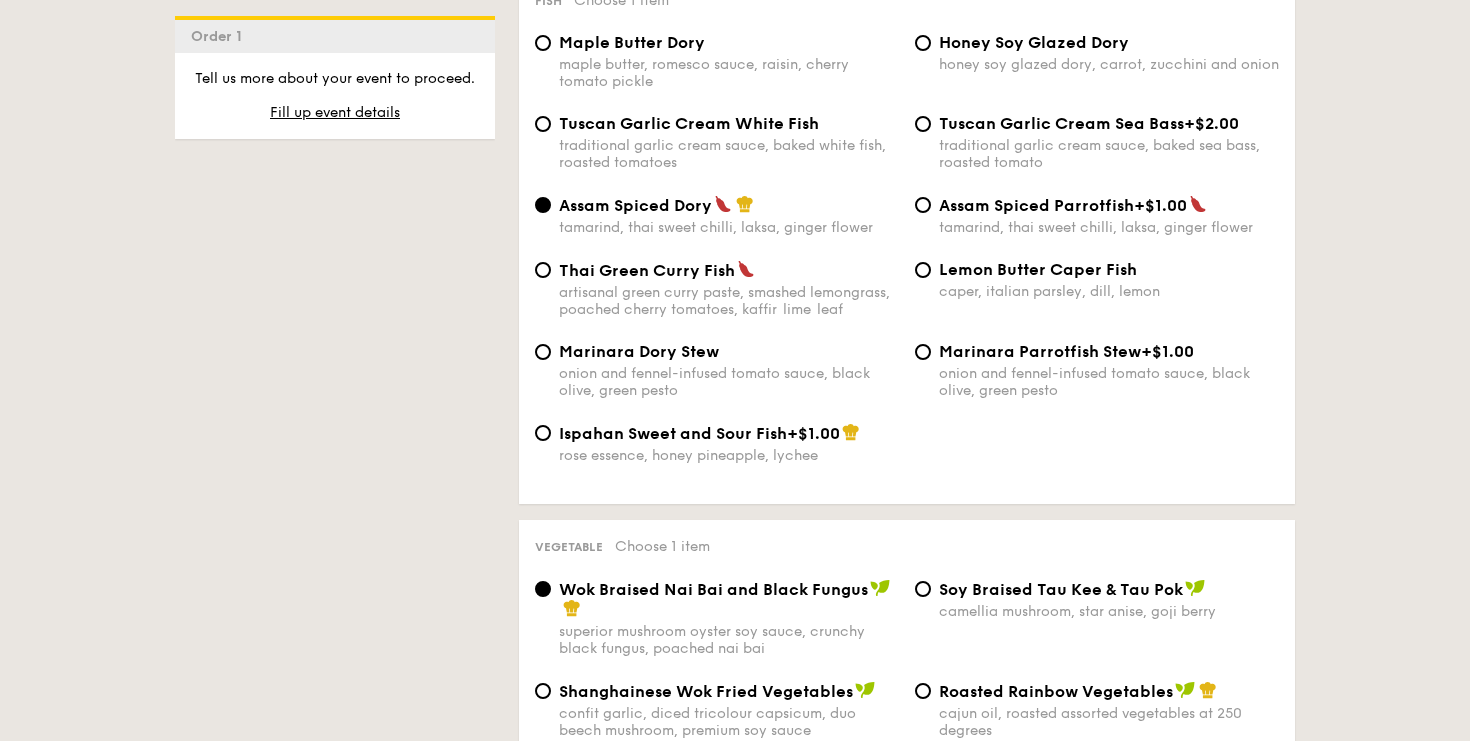 scroll, scrollTop: 2210, scrollLeft: 0, axis: vertical 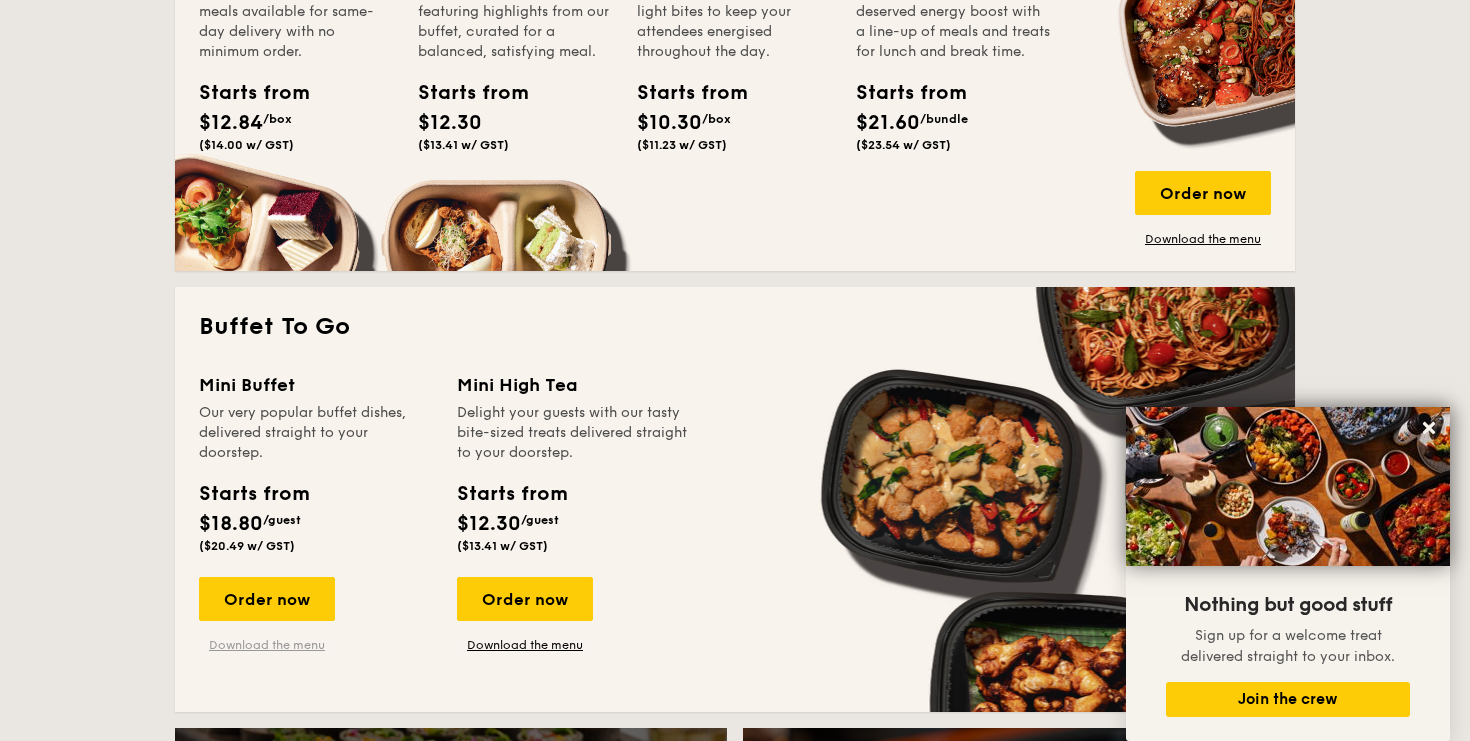 click on "Download the menu" at bounding box center (267, 645) 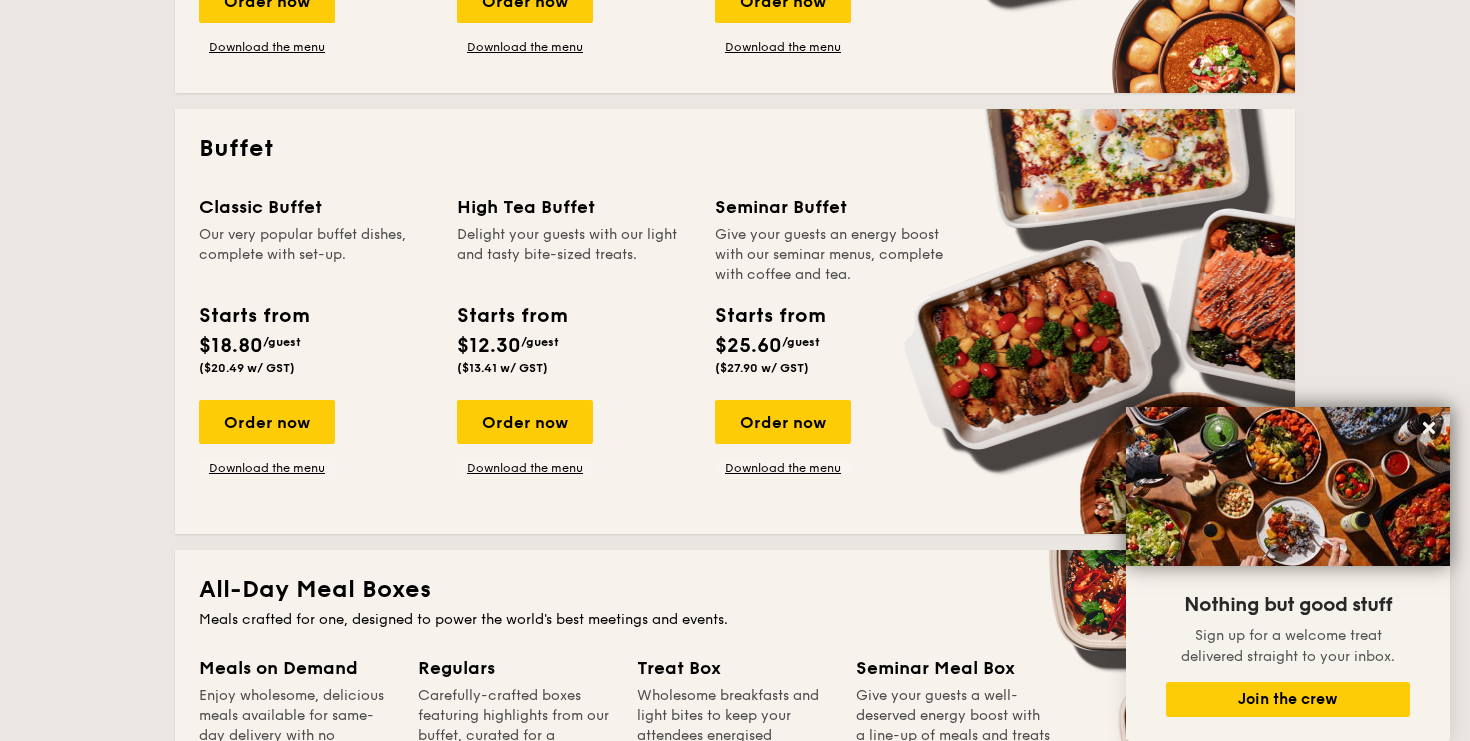 scroll, scrollTop: 791, scrollLeft: 0, axis: vertical 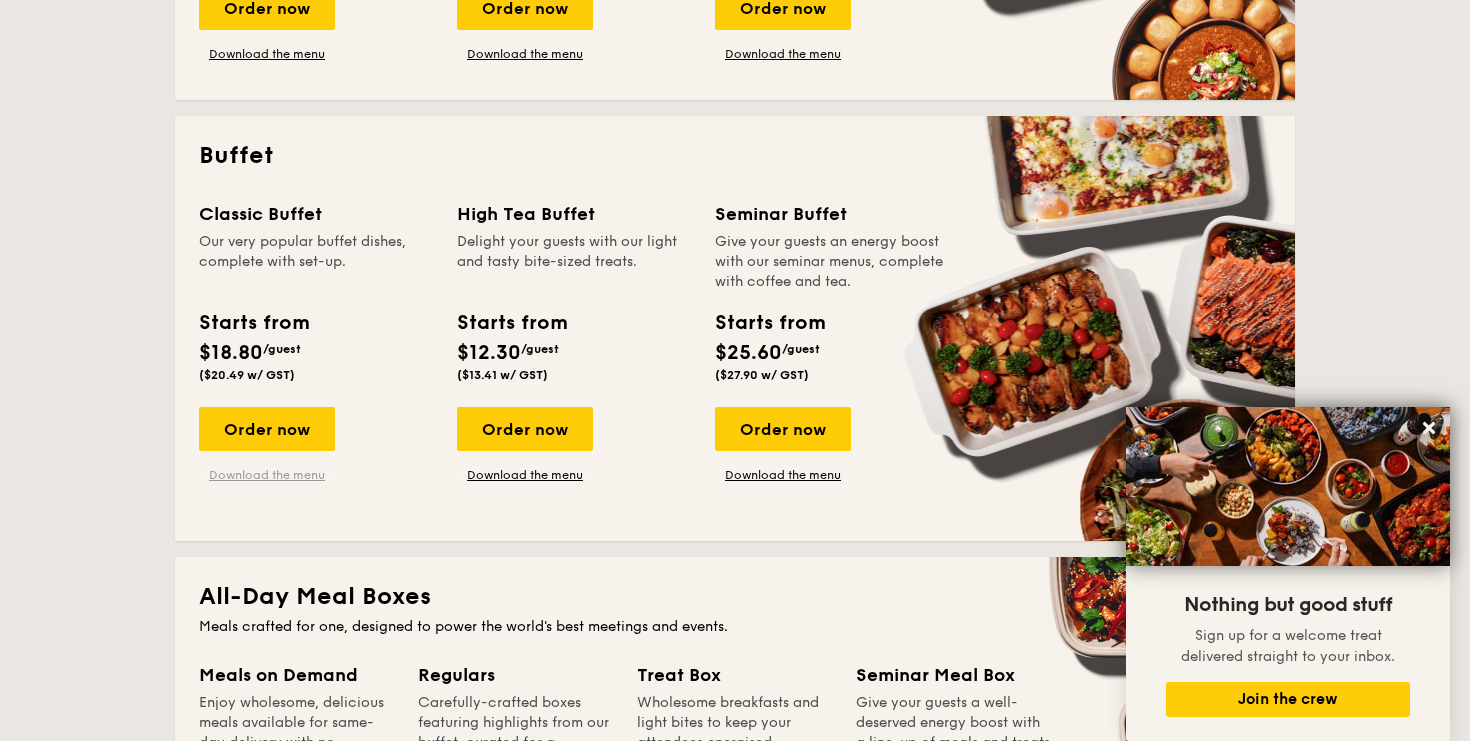 click on "Download the menu" at bounding box center (267, 475) 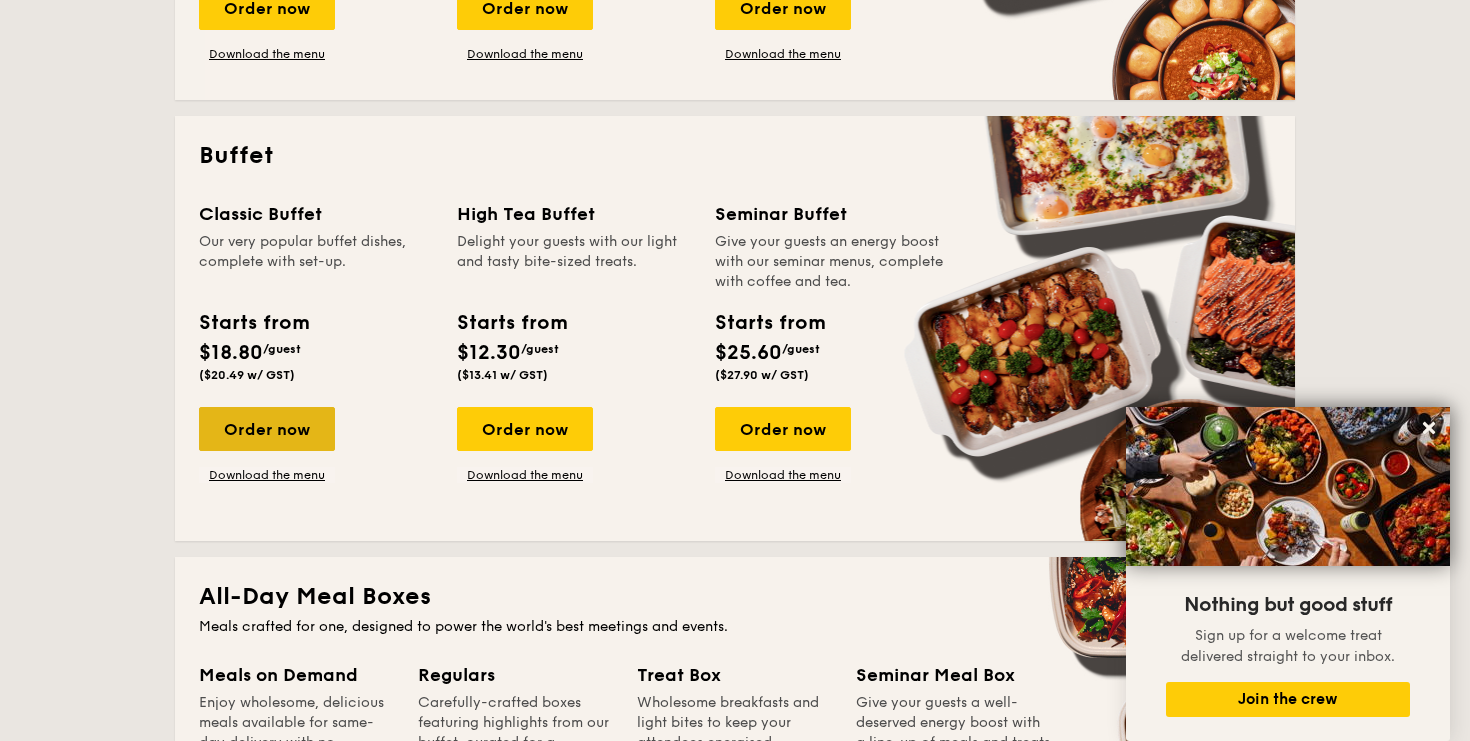 click on "Order now" at bounding box center (267, 429) 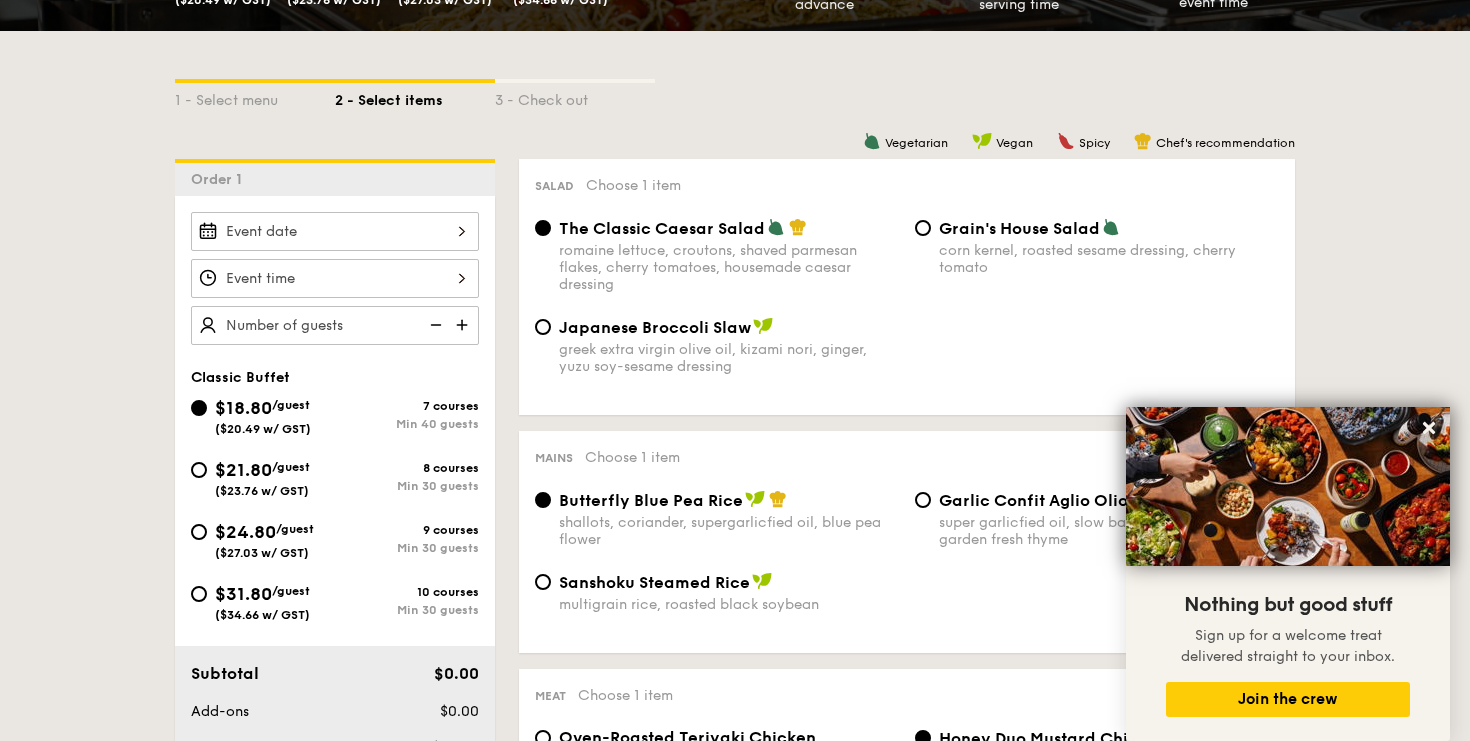 scroll, scrollTop: 412, scrollLeft: 0, axis: vertical 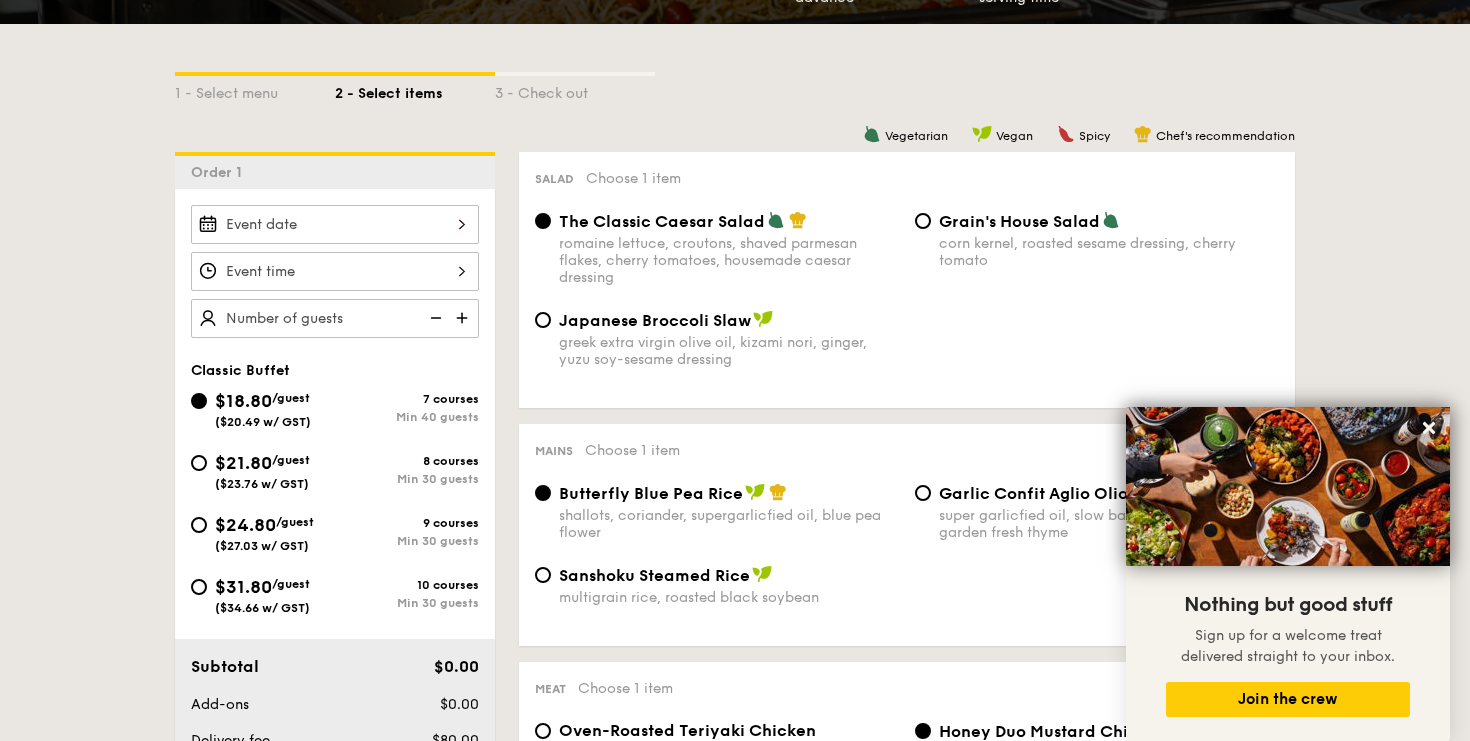 click on "$21.80
/guest
($23.76 w/ GST)" at bounding box center (262, 470) 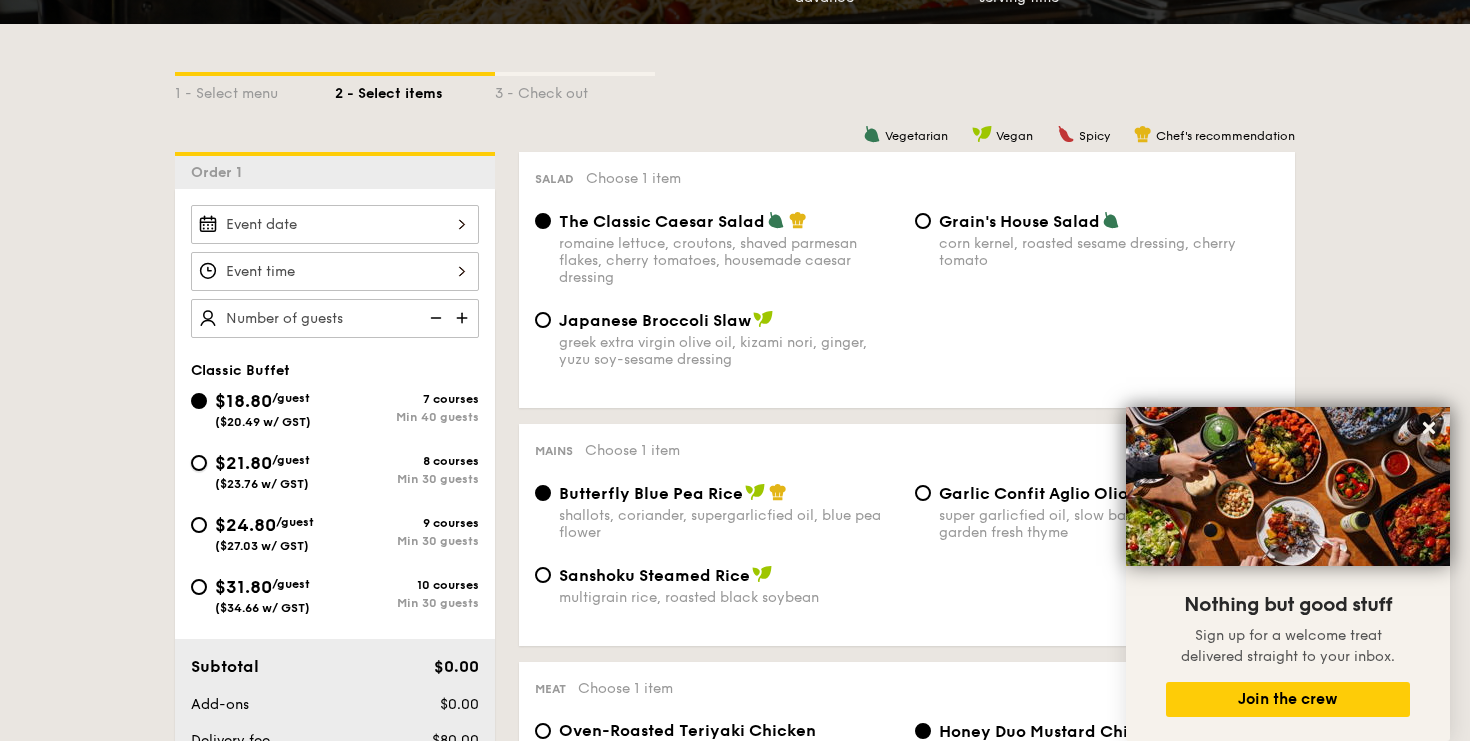 click on "$21.80
/guest
($23.76 w/ GST)
8 courses
Min 30 guests" at bounding box center (199, 463) 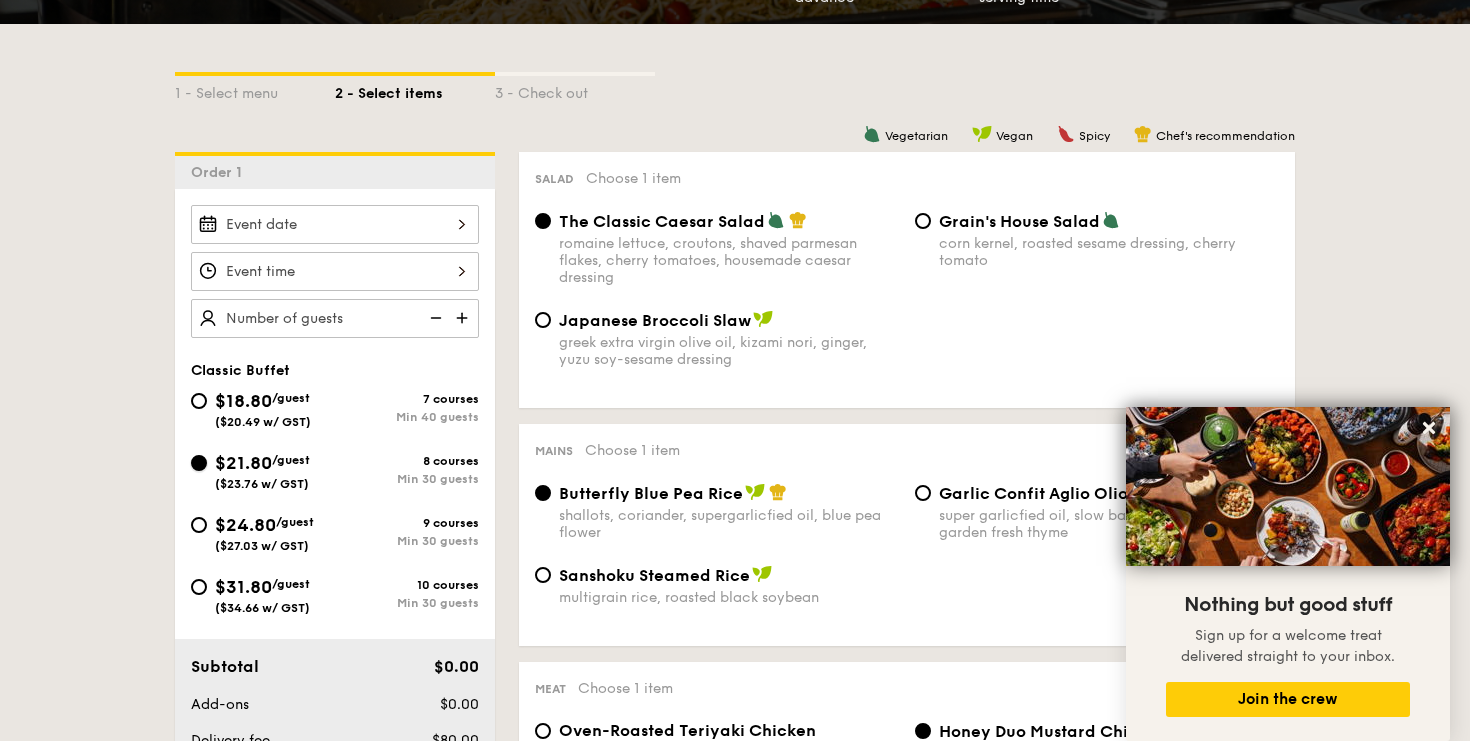 radio on "true" 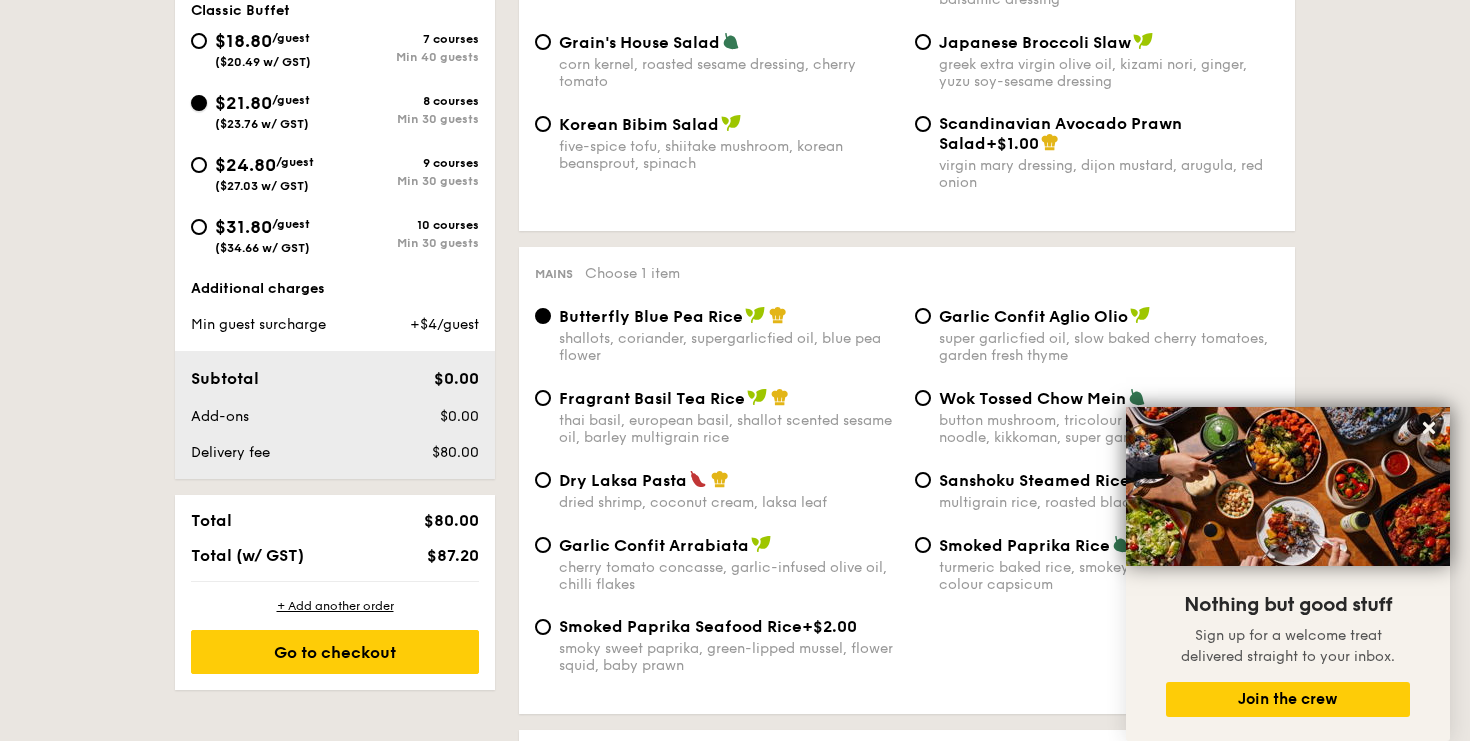 scroll, scrollTop: 776, scrollLeft: 0, axis: vertical 